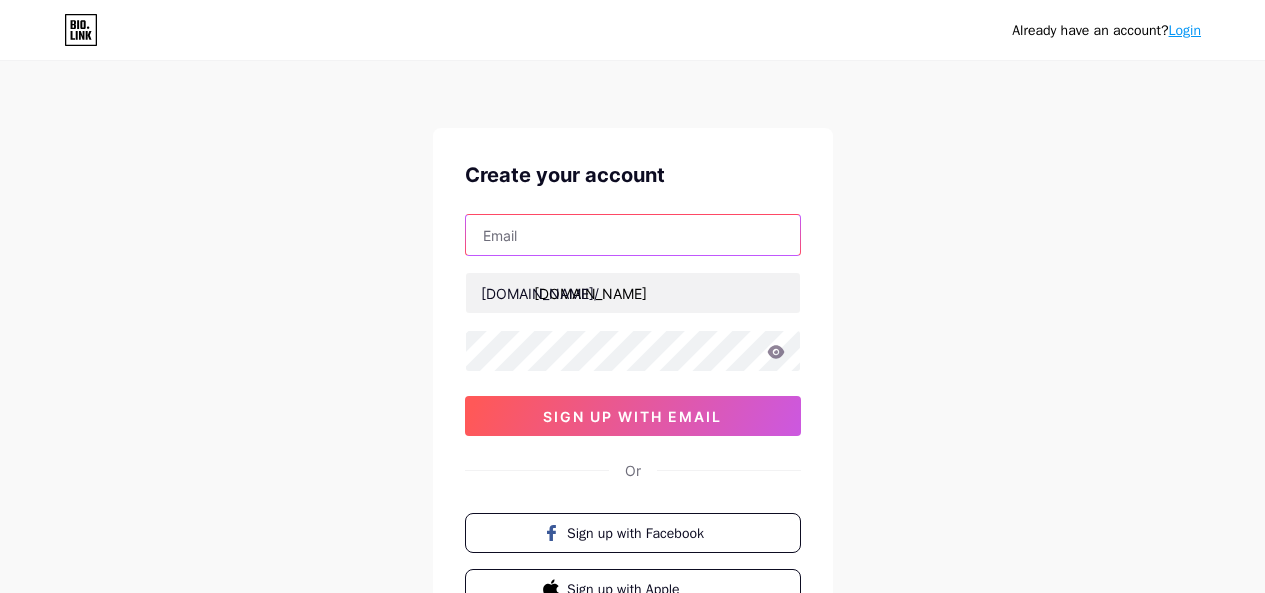 drag, startPoint x: 0, startPoint y: 0, endPoint x: 605, endPoint y: 231, distance: 647.60016 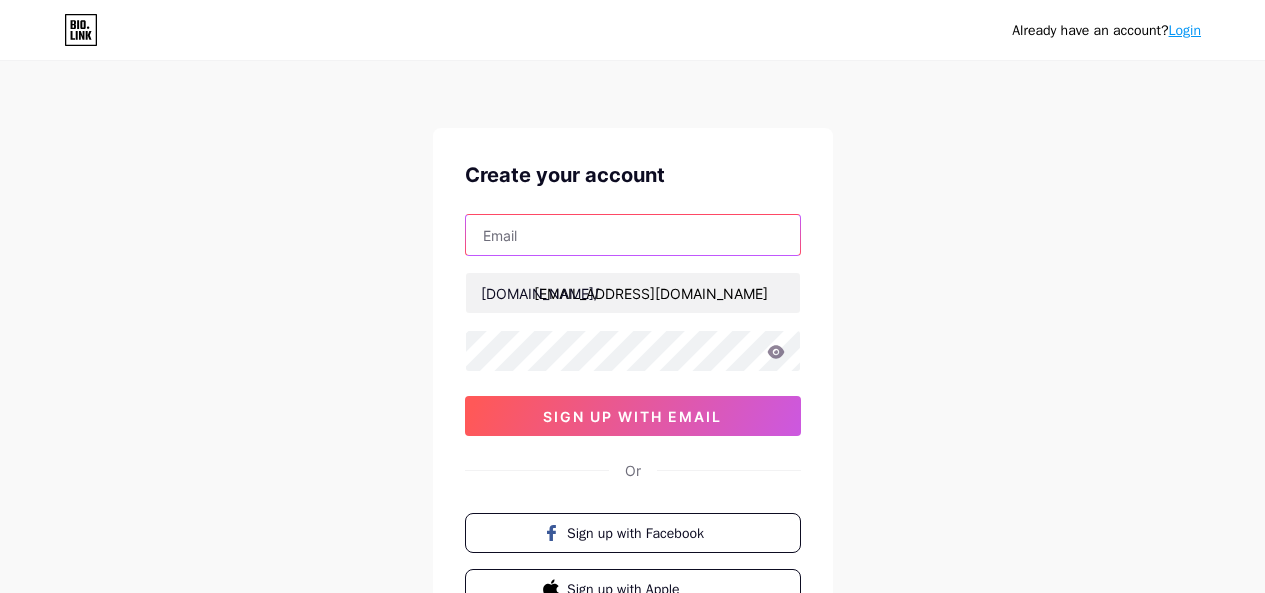 scroll, scrollTop: 0, scrollLeft: 0, axis: both 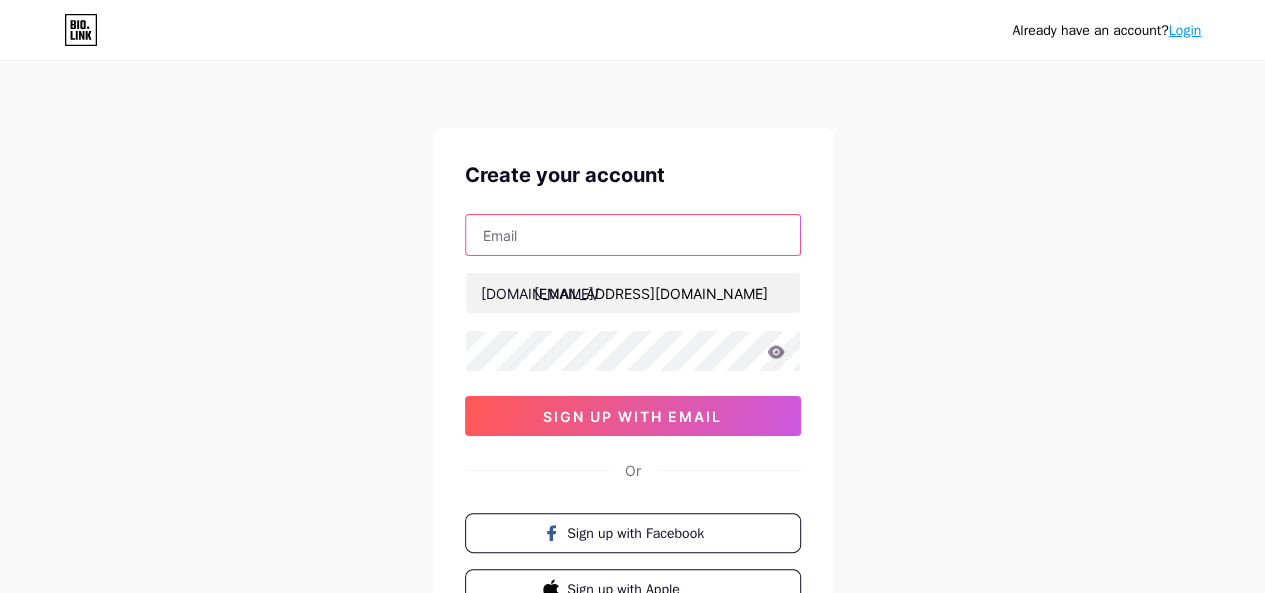 type on "[EMAIL_ADDRESS][DOMAIN_NAME]" 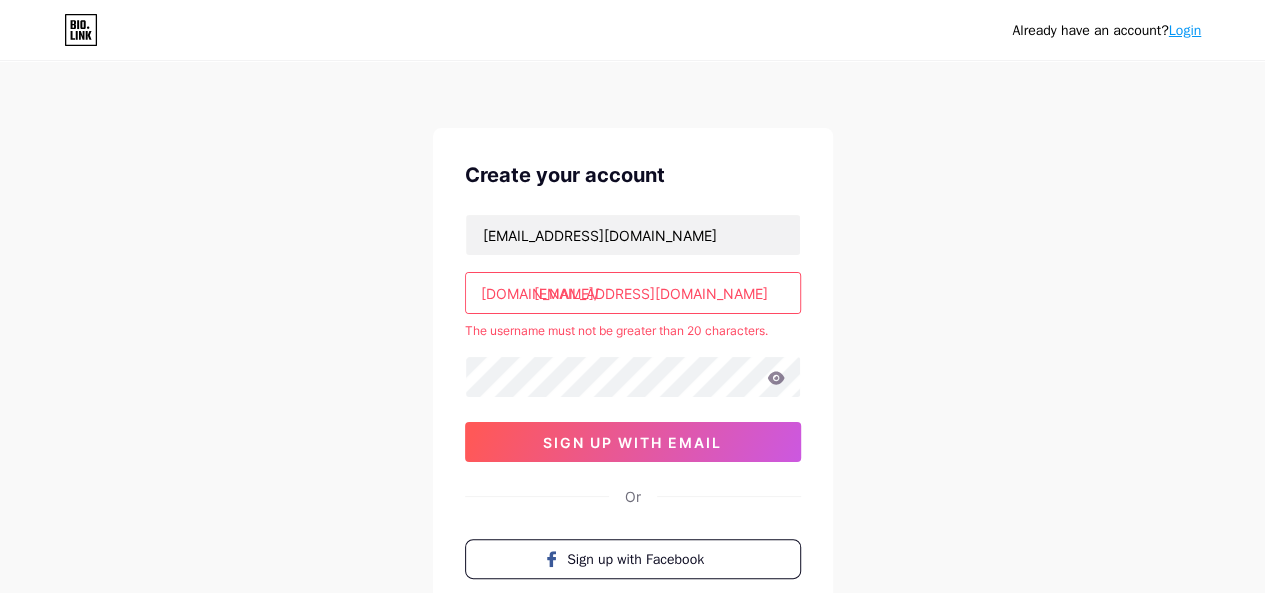 drag, startPoint x: 770, startPoint y: 292, endPoint x: 685, endPoint y: 296, distance: 85.09406 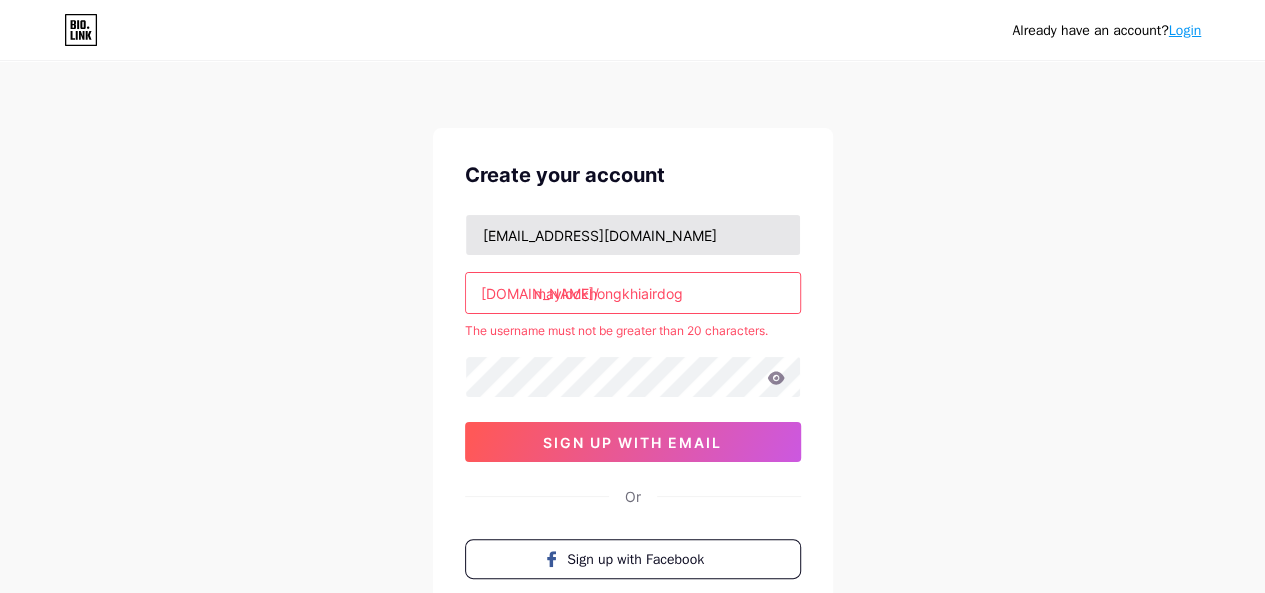 type on "maylockhongkhiairdog" 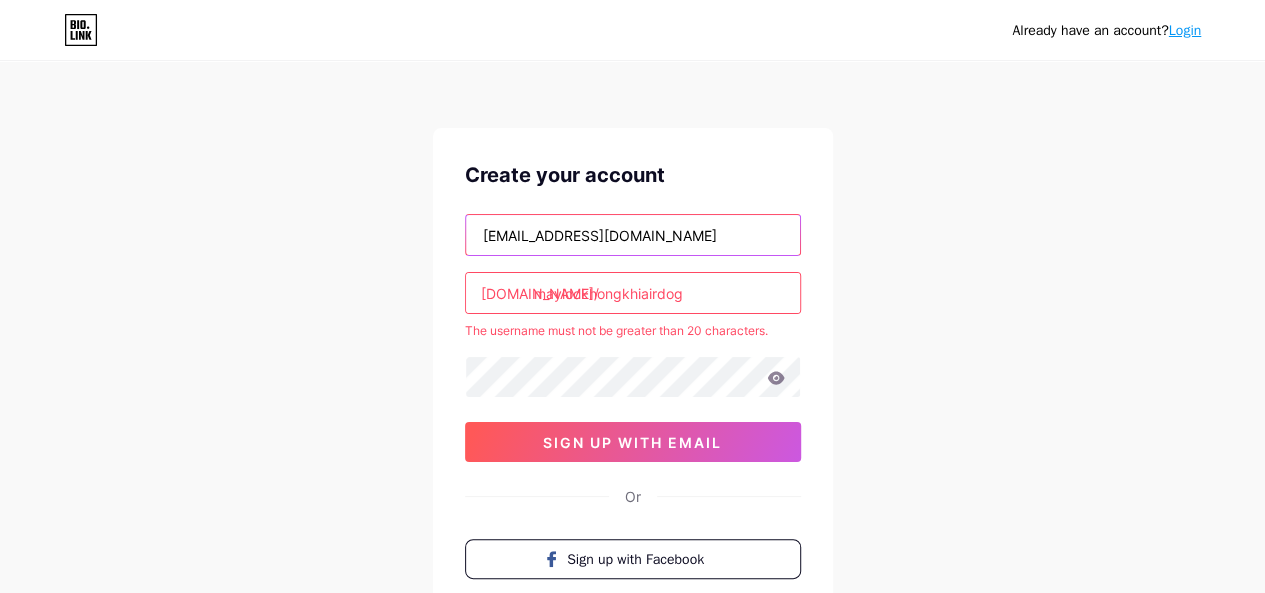 click on "[EMAIL_ADDRESS][DOMAIN_NAME]" at bounding box center (633, 235) 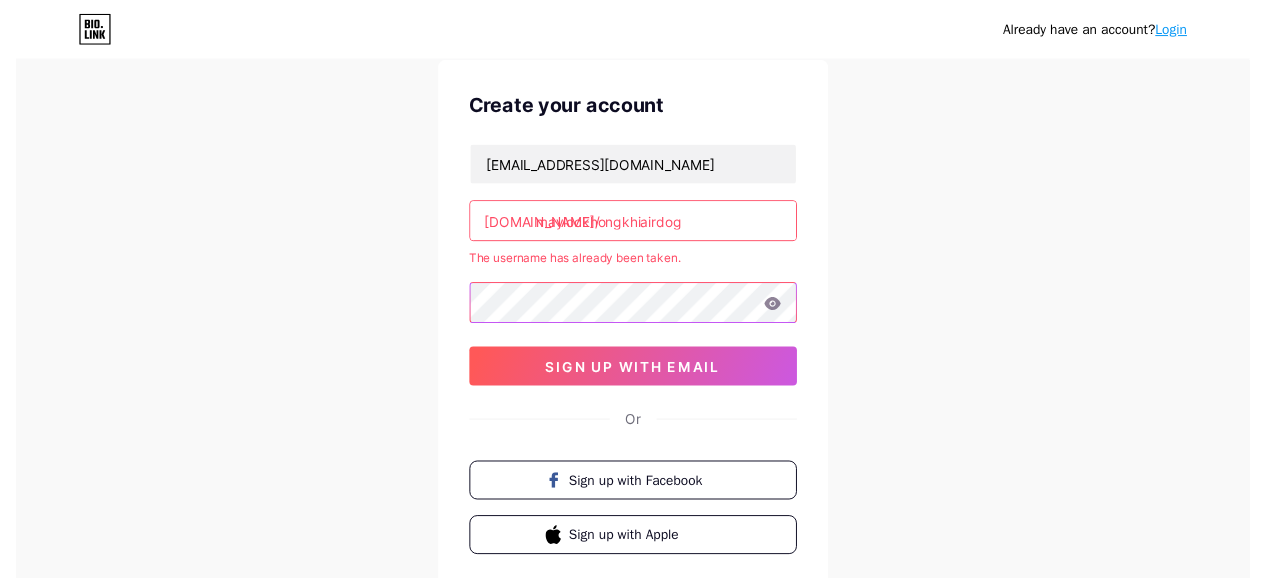 scroll, scrollTop: 0, scrollLeft: 0, axis: both 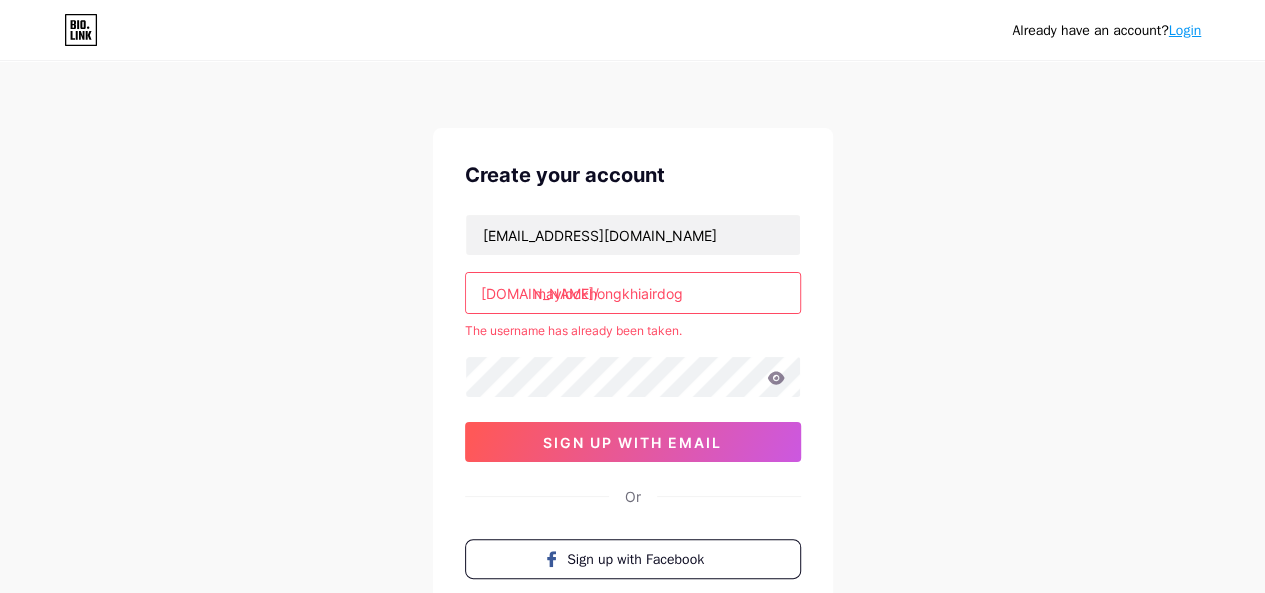 click on "Login" at bounding box center (1185, 30) 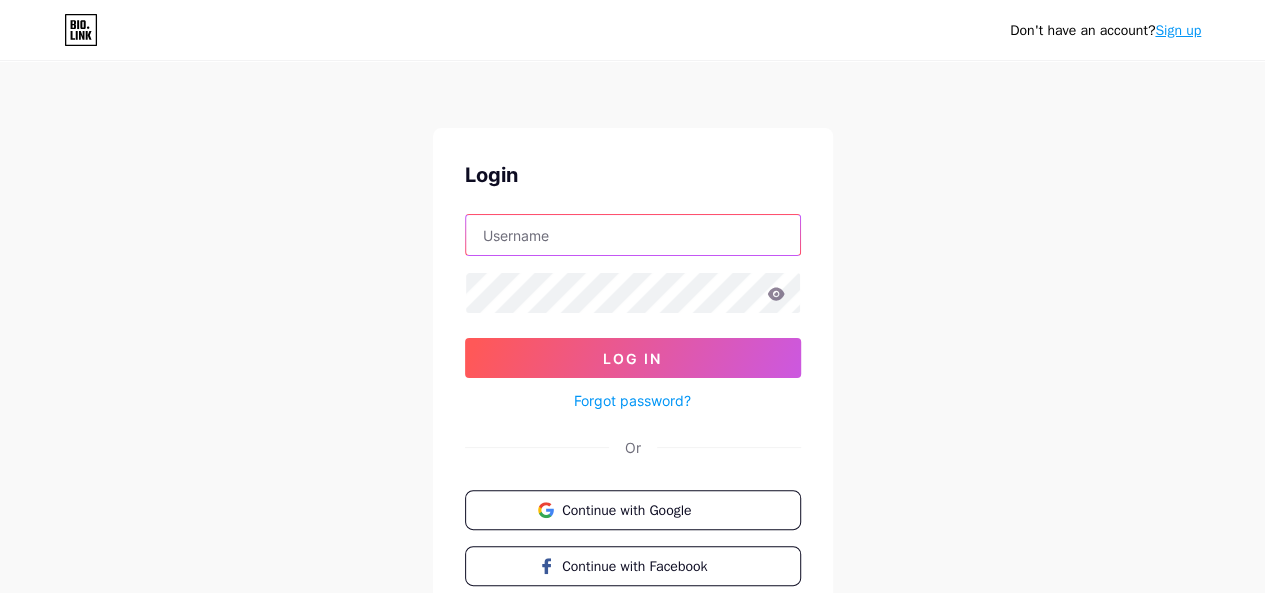 type on "[EMAIL_ADDRESS][DOMAIN_NAME]" 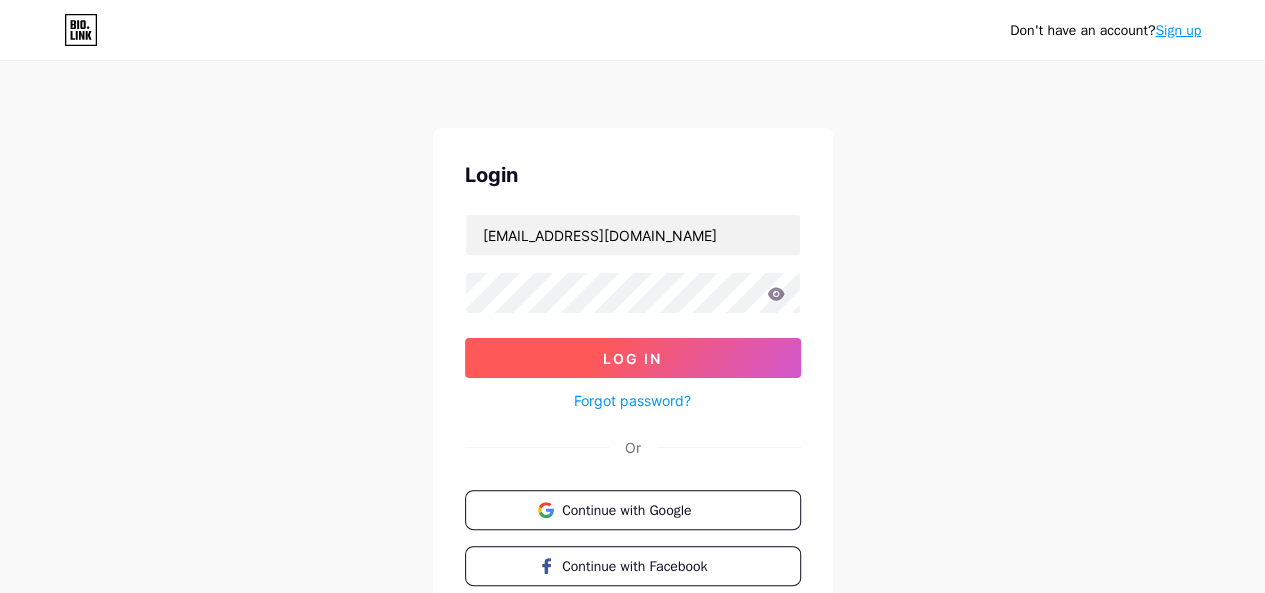 click on "Log In" at bounding box center (633, 358) 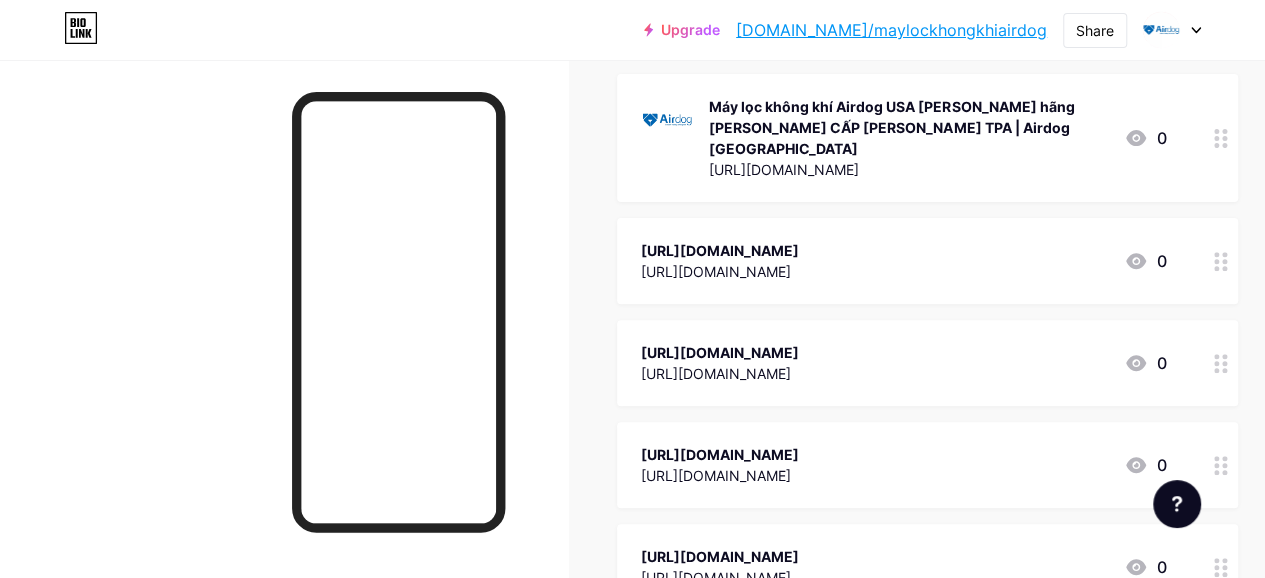 scroll, scrollTop: 233, scrollLeft: 0, axis: vertical 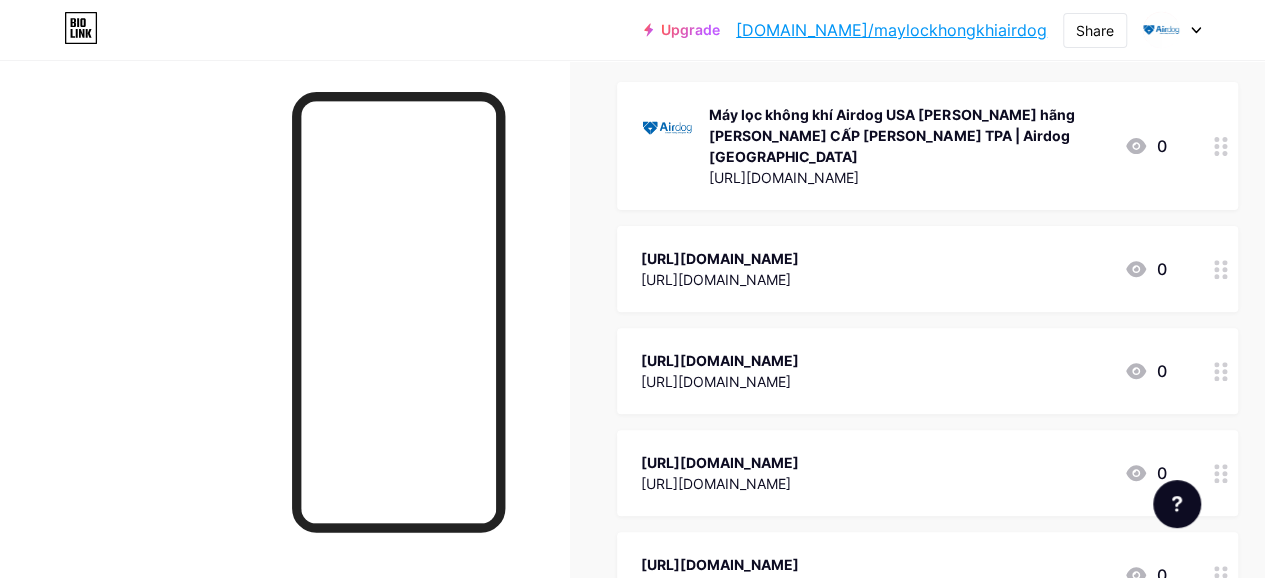 click on "[DOMAIN_NAME]/maylockhongkhiairdog" at bounding box center [891, 30] 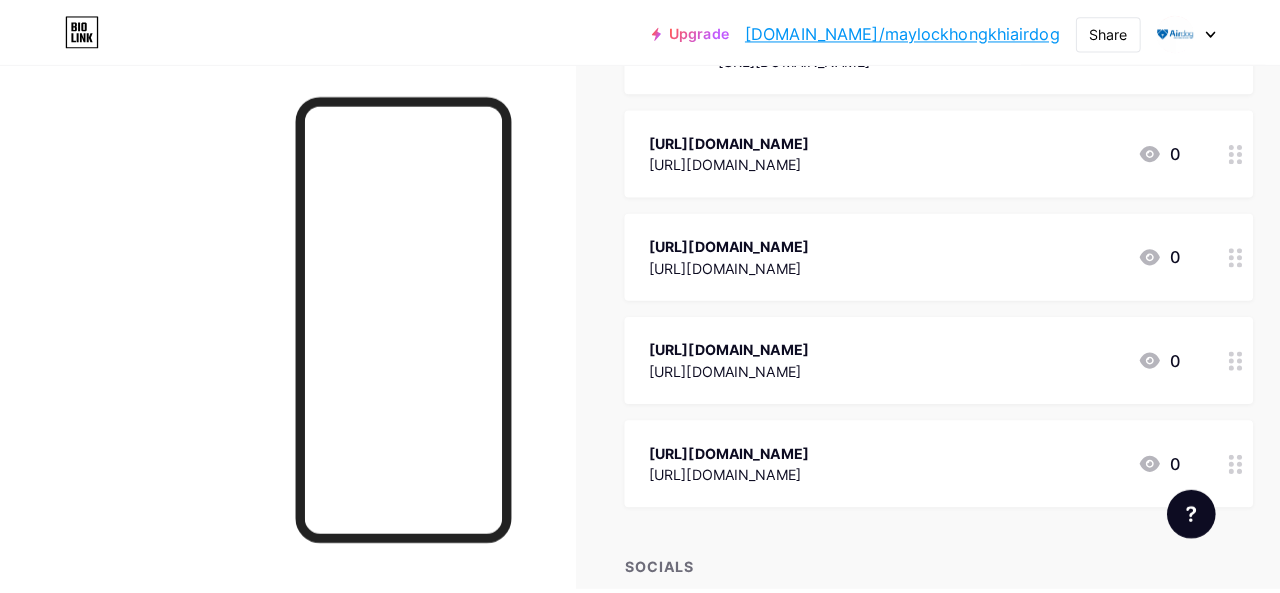 scroll, scrollTop: 700, scrollLeft: 0, axis: vertical 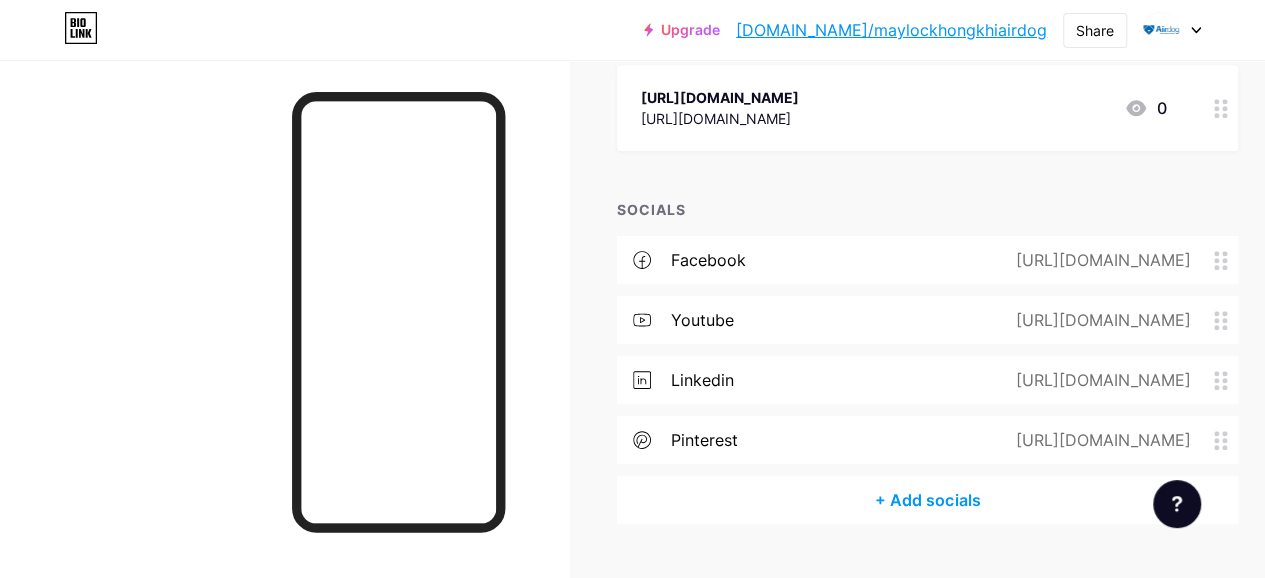 click on "+ Add socials" at bounding box center (927, 500) 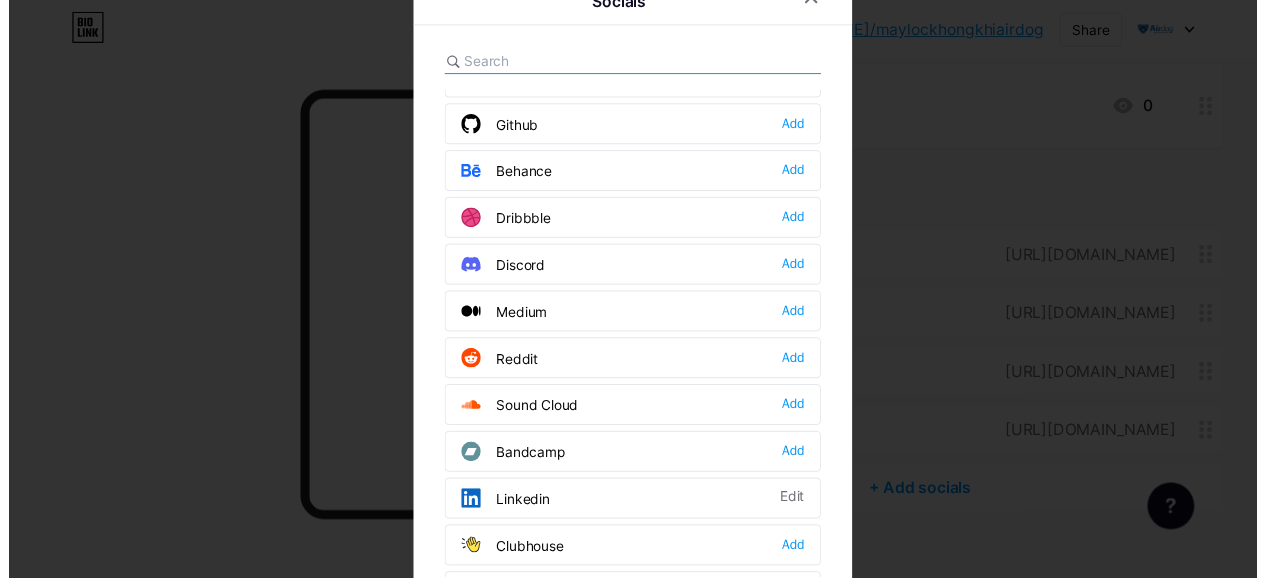 scroll, scrollTop: 233, scrollLeft: 0, axis: vertical 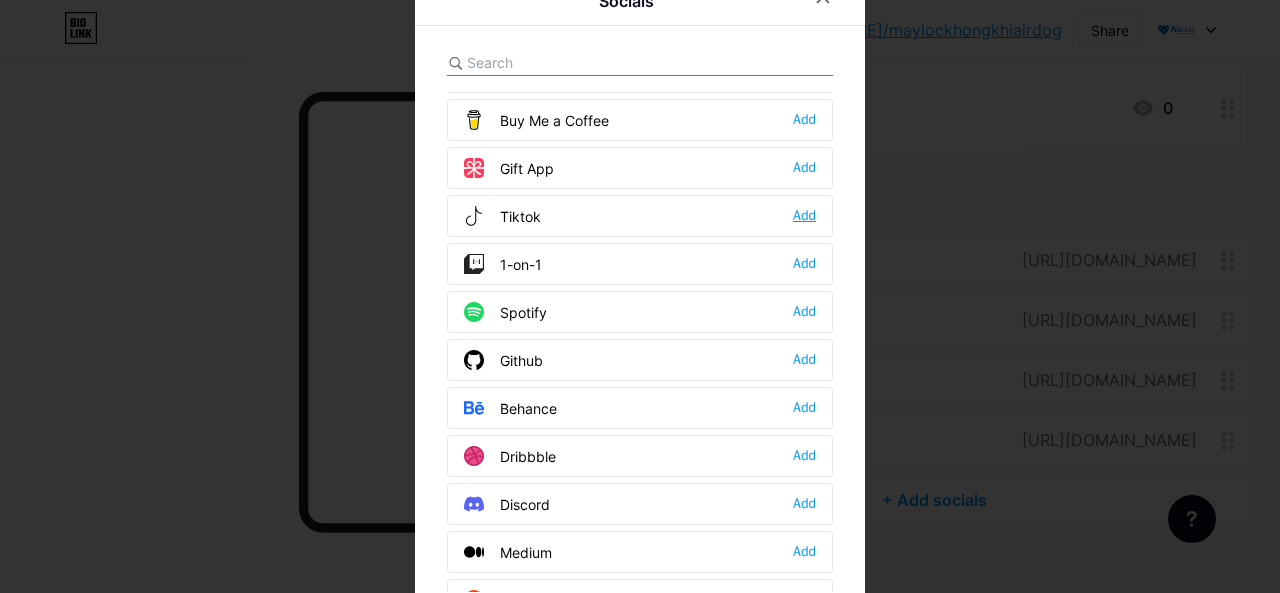 click on "Add" at bounding box center (804, 216) 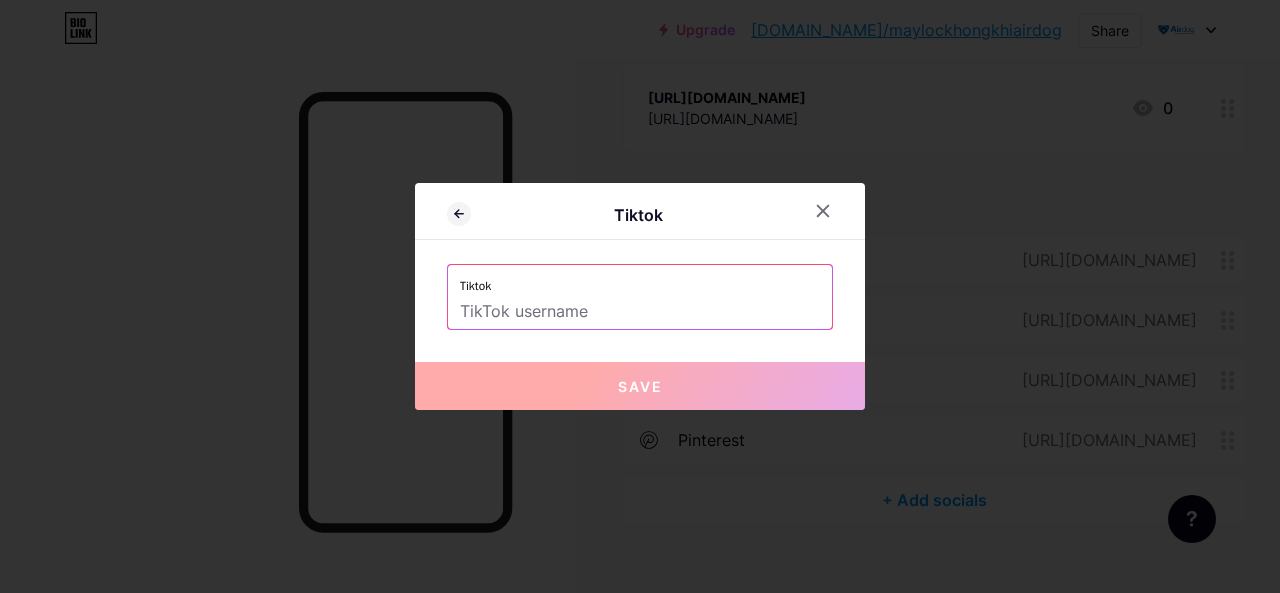click at bounding box center (640, 312) 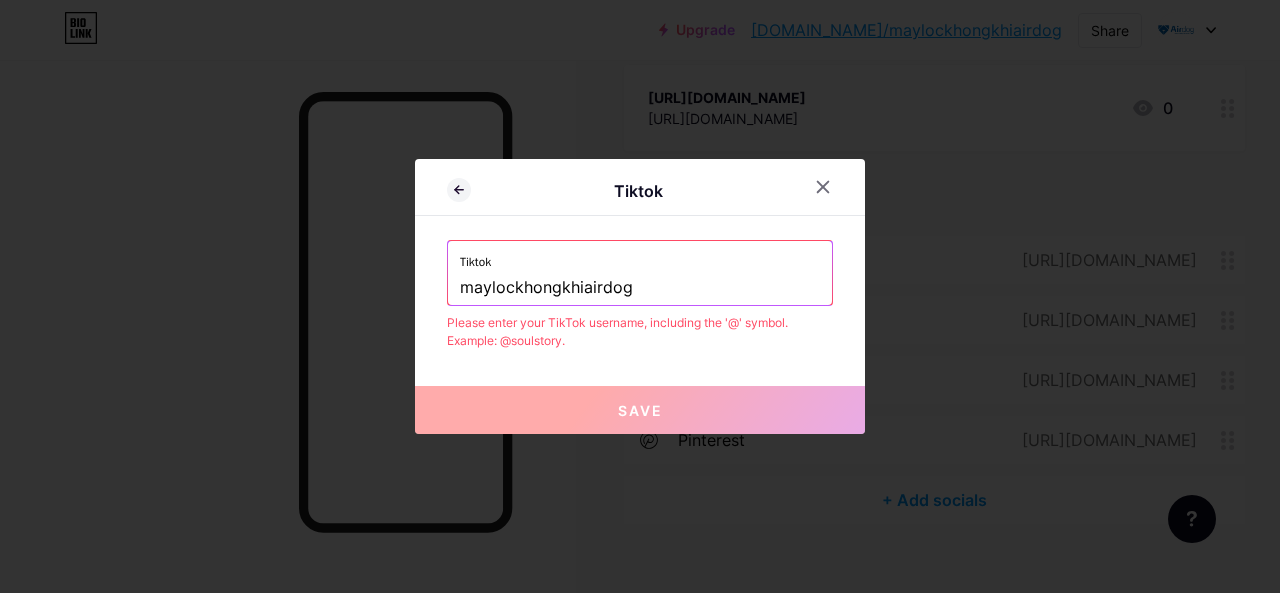 click on "Tiktok   maylockhongkhiairdog" at bounding box center (640, 273) 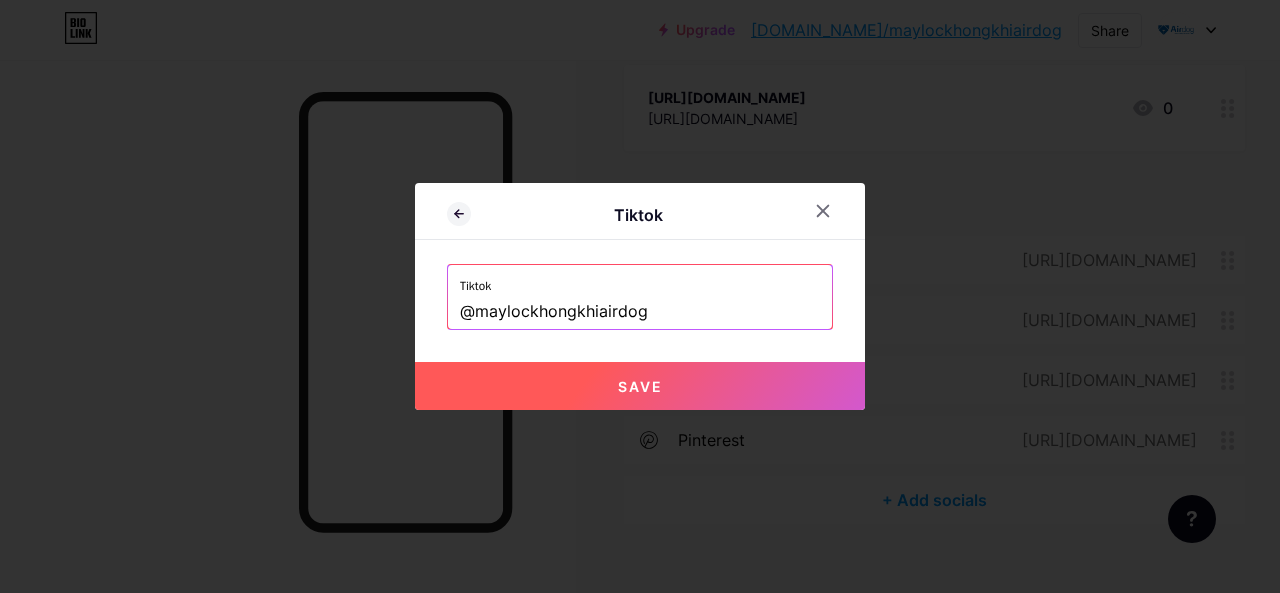 click on "Save" at bounding box center (640, 386) 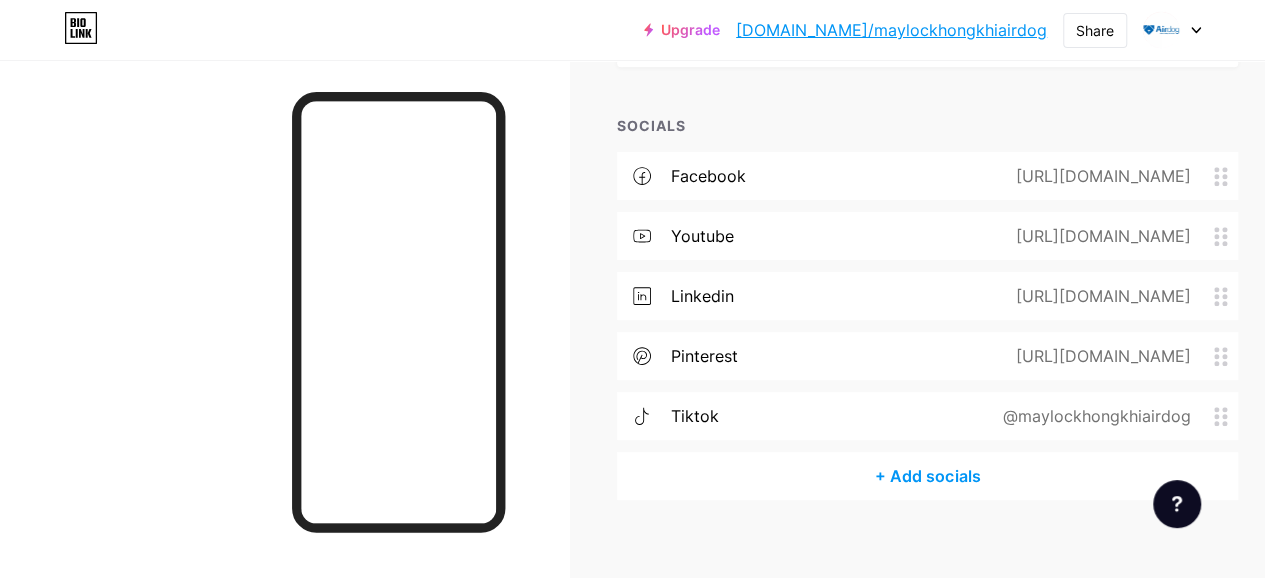 click on "+ Add socials" at bounding box center (927, 476) 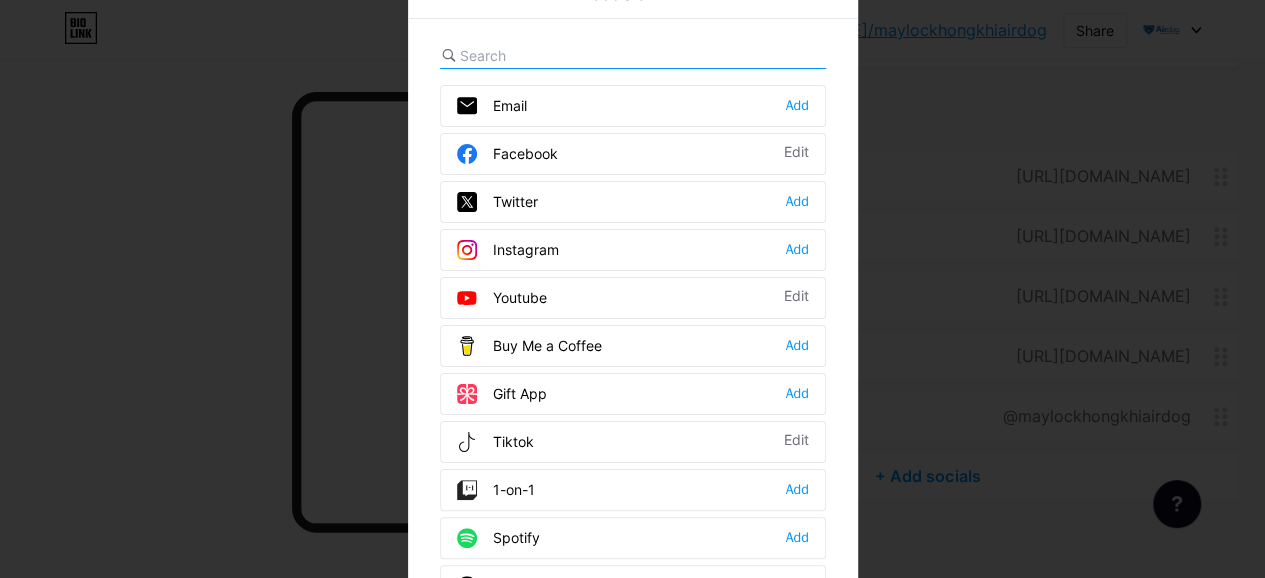 scroll, scrollTop: 768, scrollLeft: 0, axis: vertical 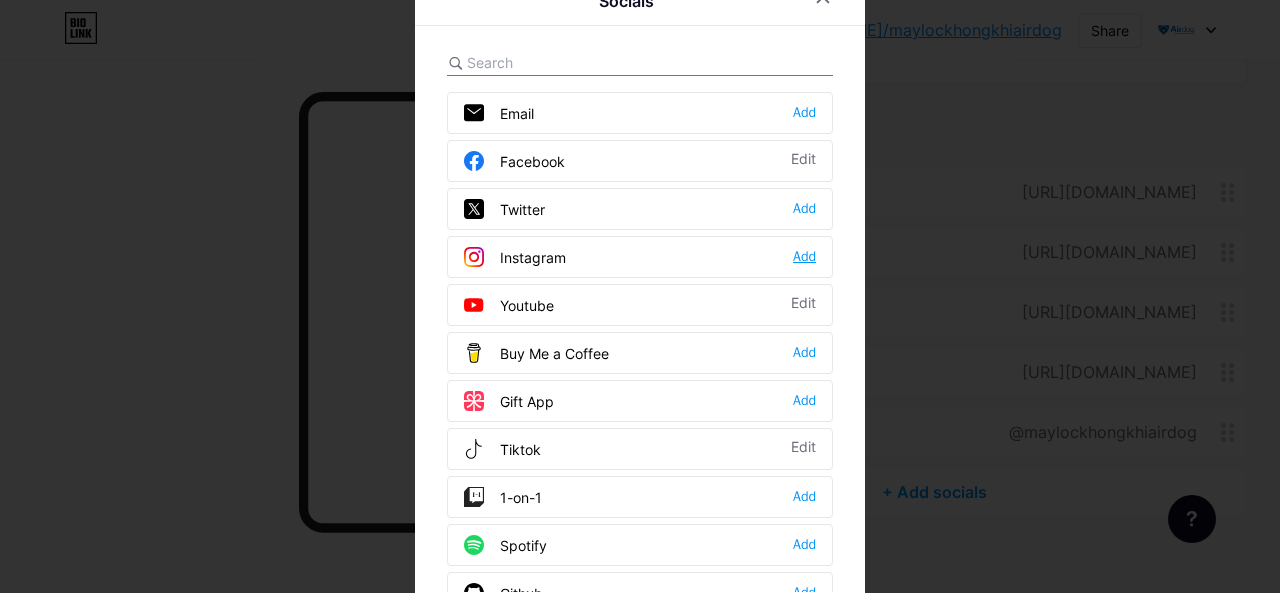 click on "Add" at bounding box center (804, 257) 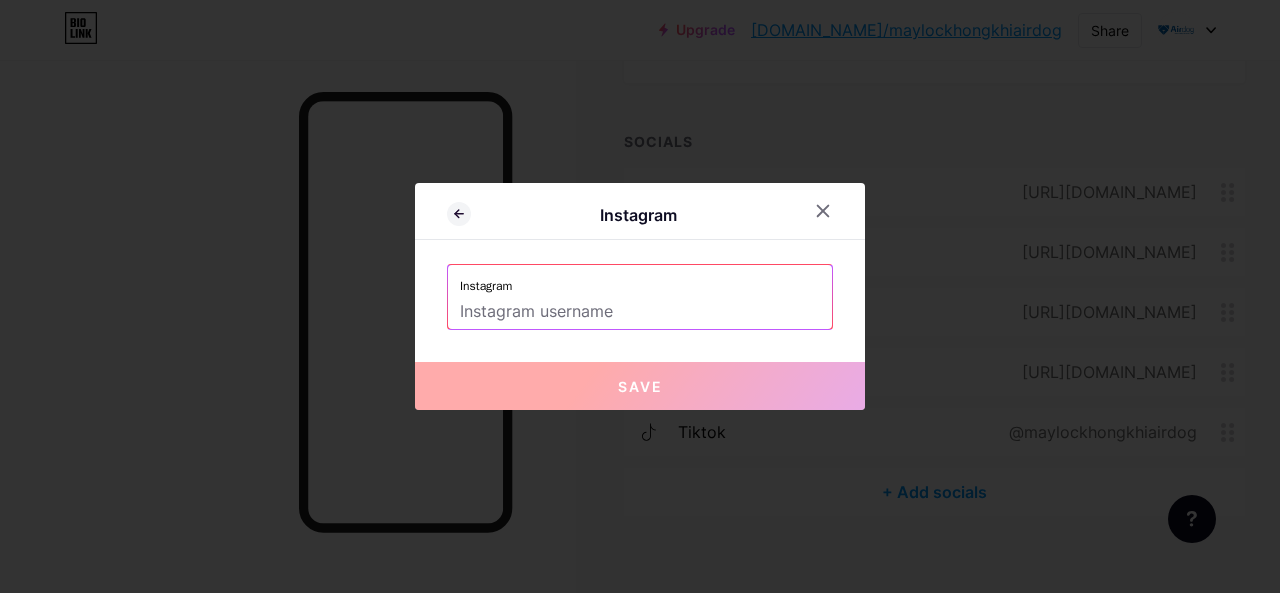 drag, startPoint x: 553, startPoint y: 303, endPoint x: 865, endPoint y: 497, distance: 367.39624 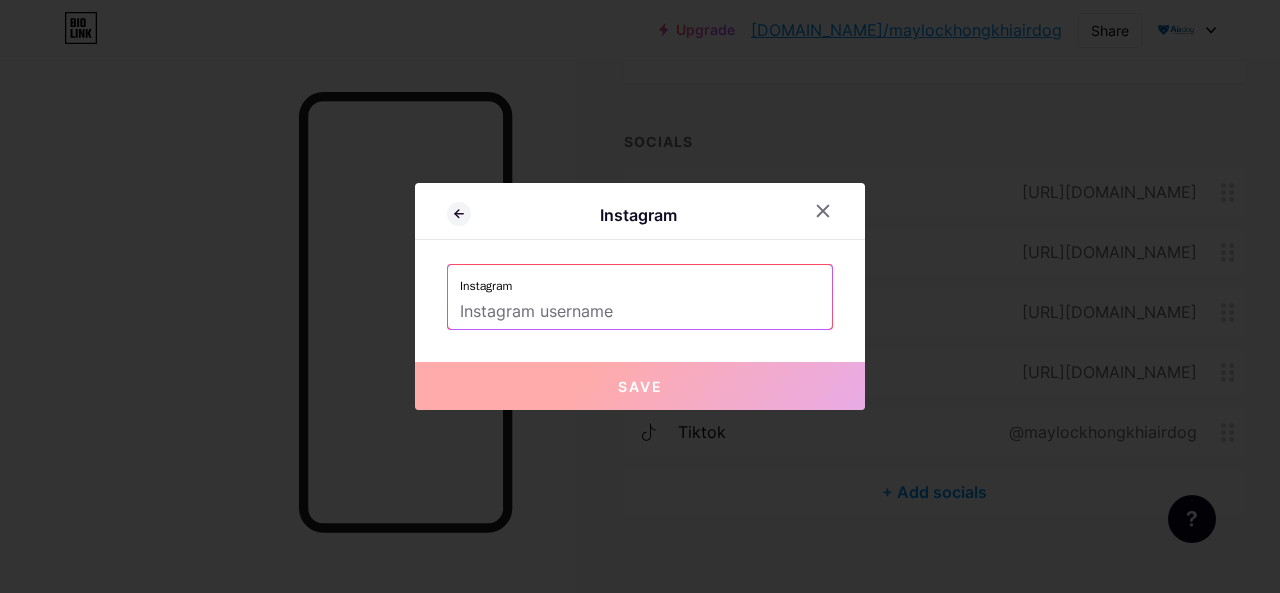 click at bounding box center [640, 312] 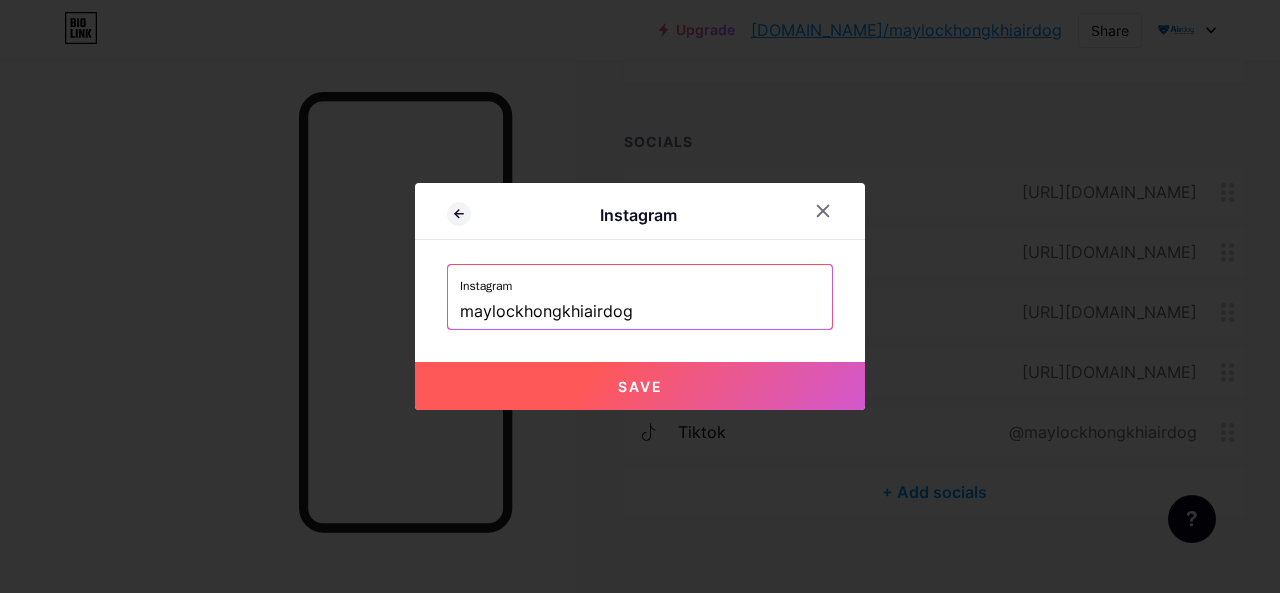 click on "Save" at bounding box center (640, 386) 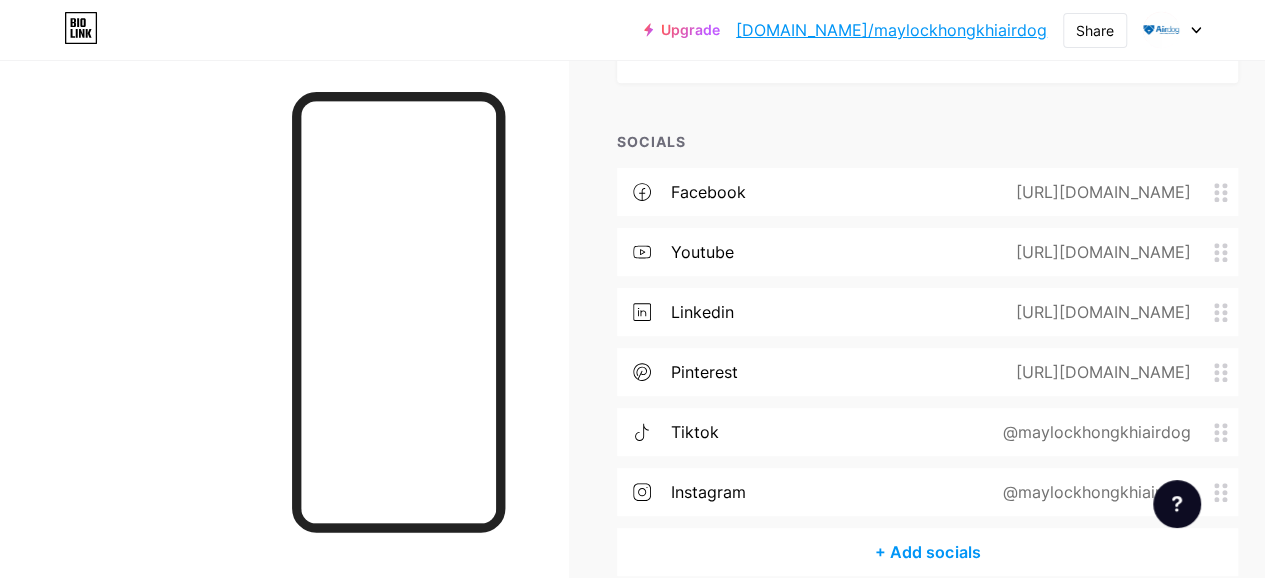 scroll, scrollTop: 844, scrollLeft: 0, axis: vertical 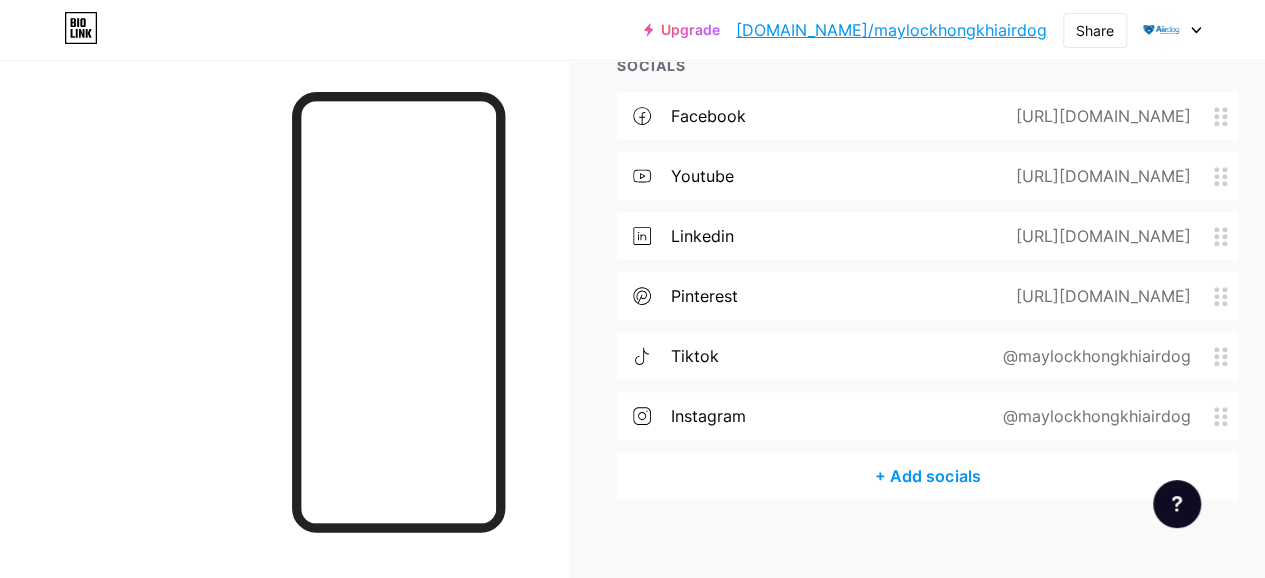 click on "+ Add socials" at bounding box center (927, 476) 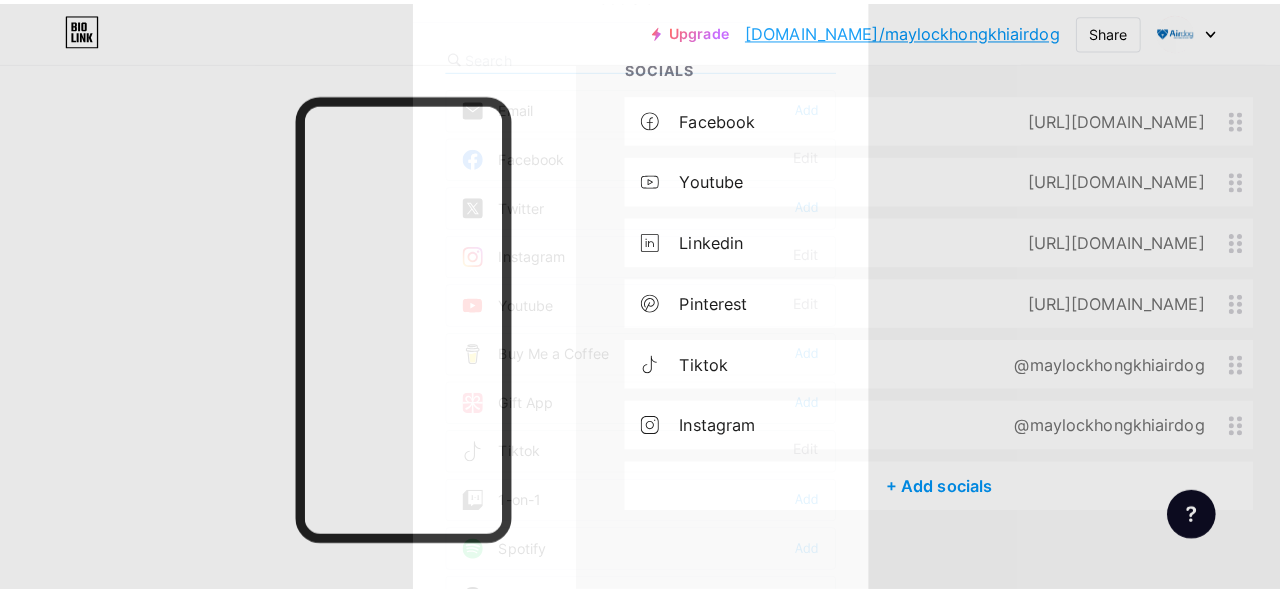scroll, scrollTop: 828, scrollLeft: 0, axis: vertical 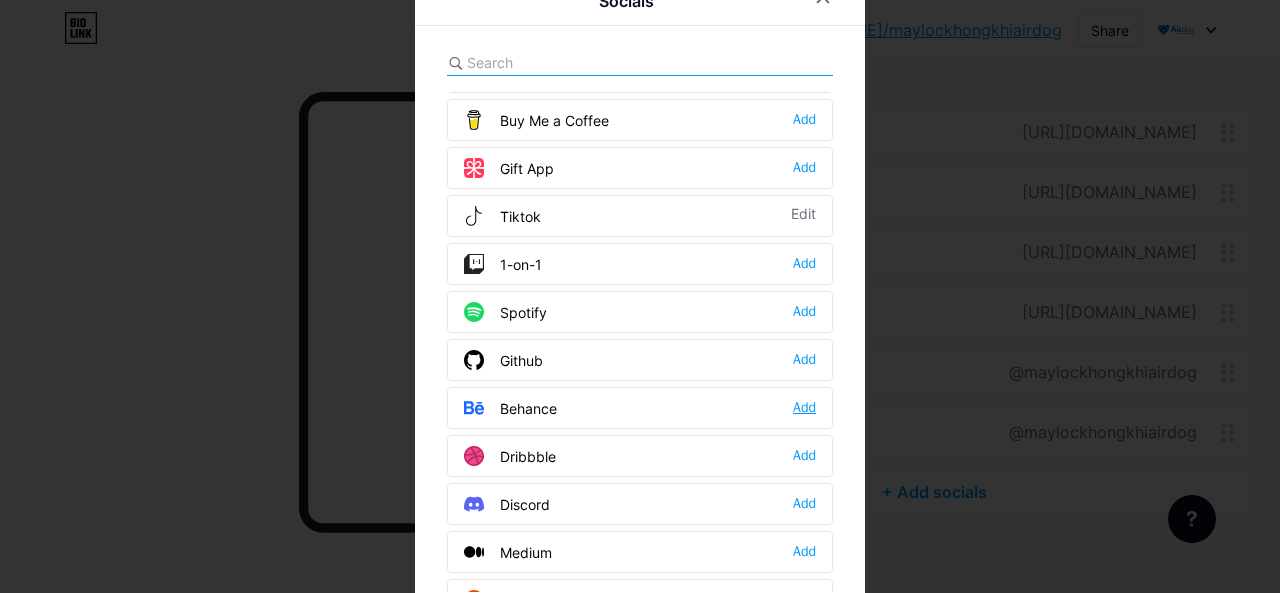 click on "Add" at bounding box center (804, 408) 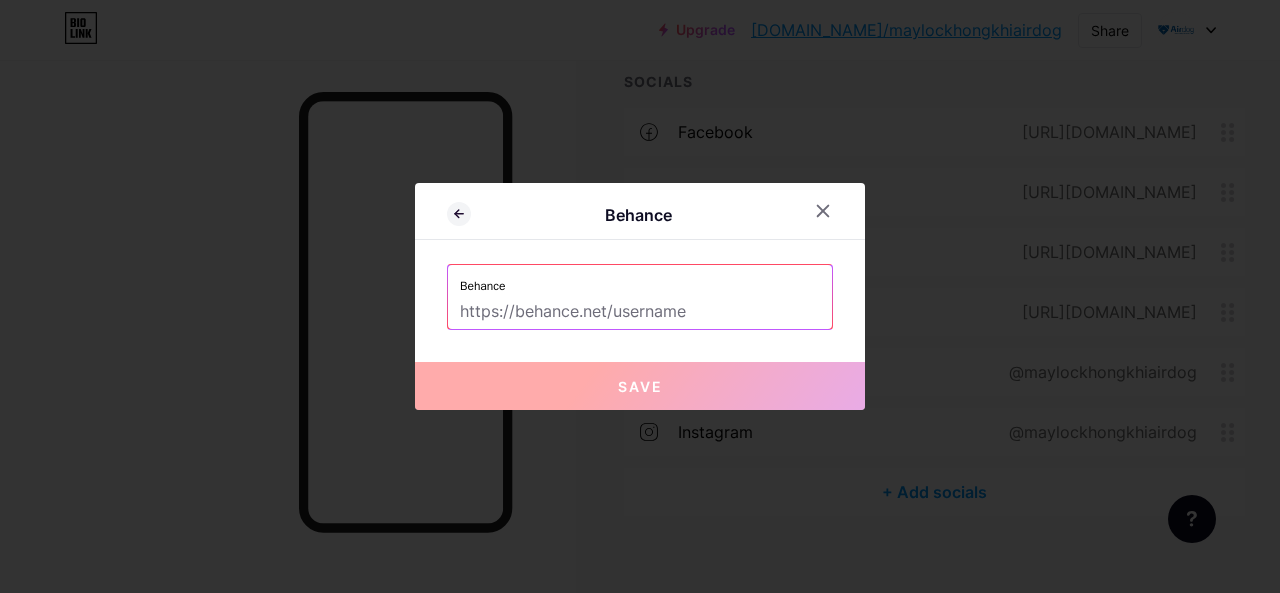 click at bounding box center (640, 312) 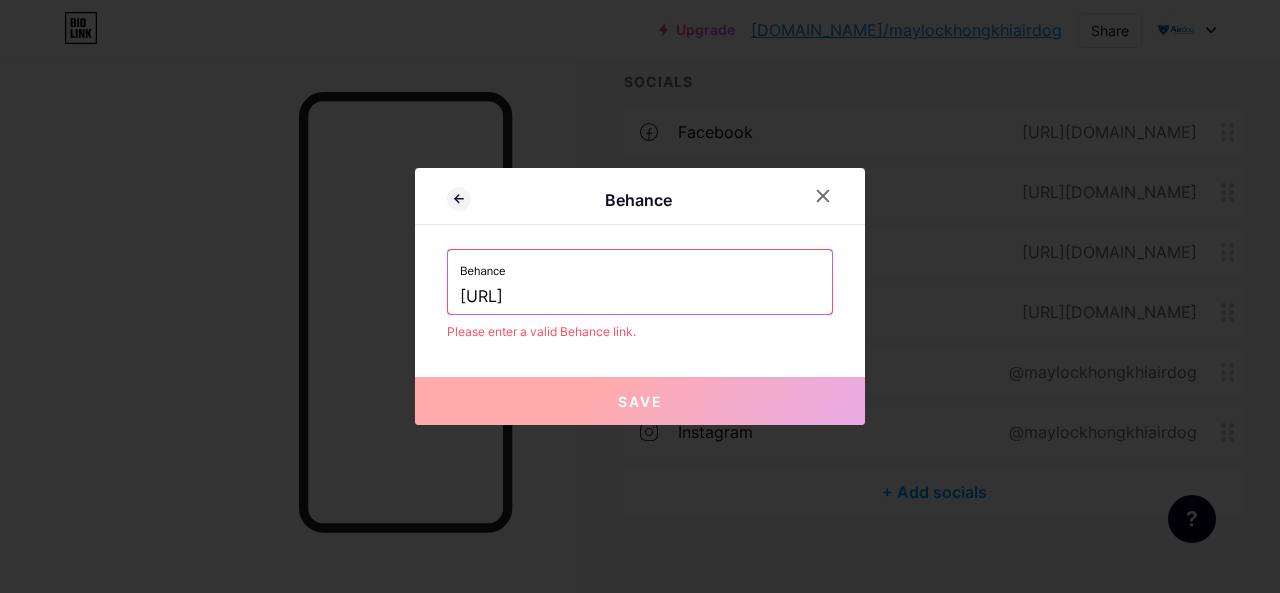 drag, startPoint x: 598, startPoint y: 297, endPoint x: 385, endPoint y: 331, distance: 215.69655 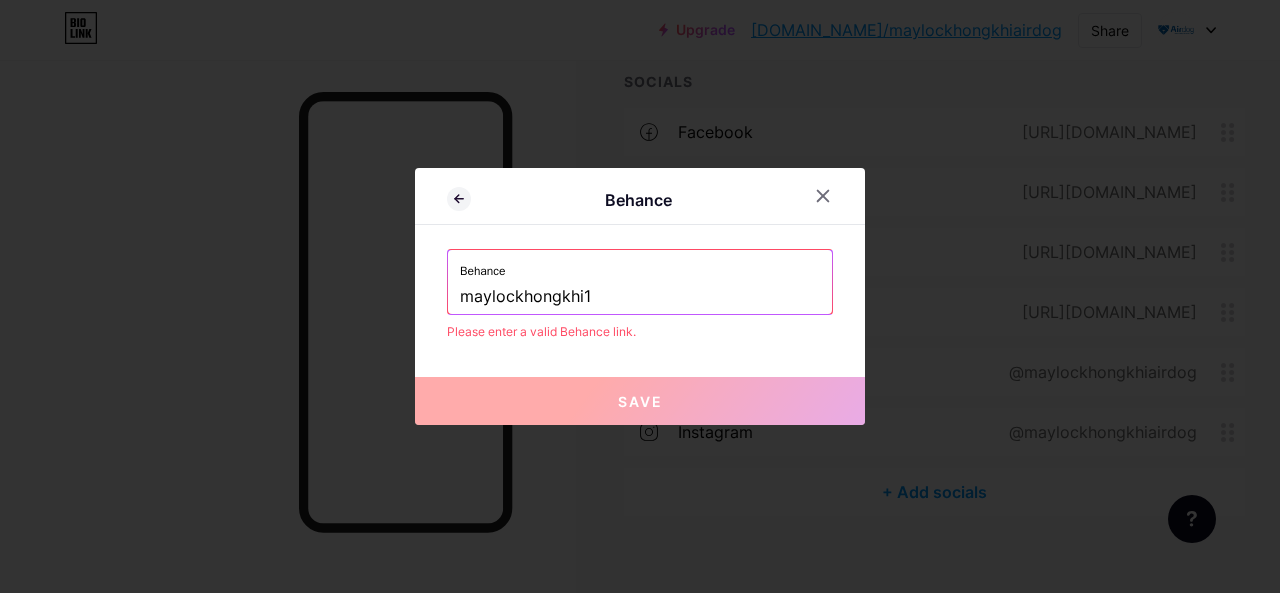 click on "Save" at bounding box center (640, 401) 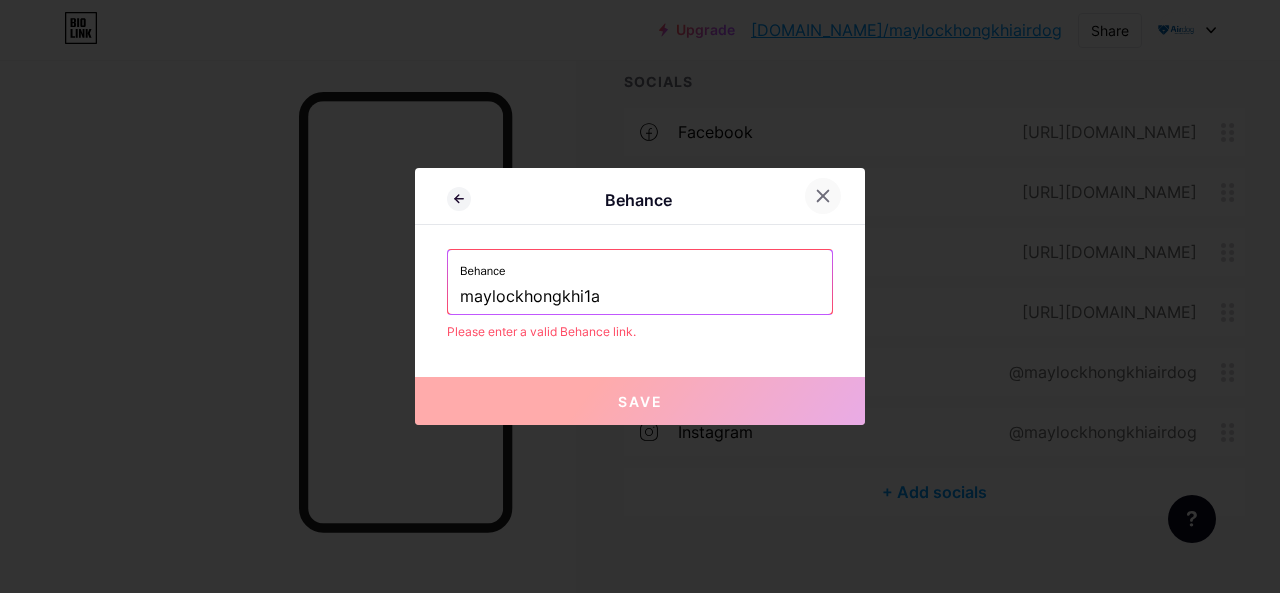 type on "maylockhongkhi1a" 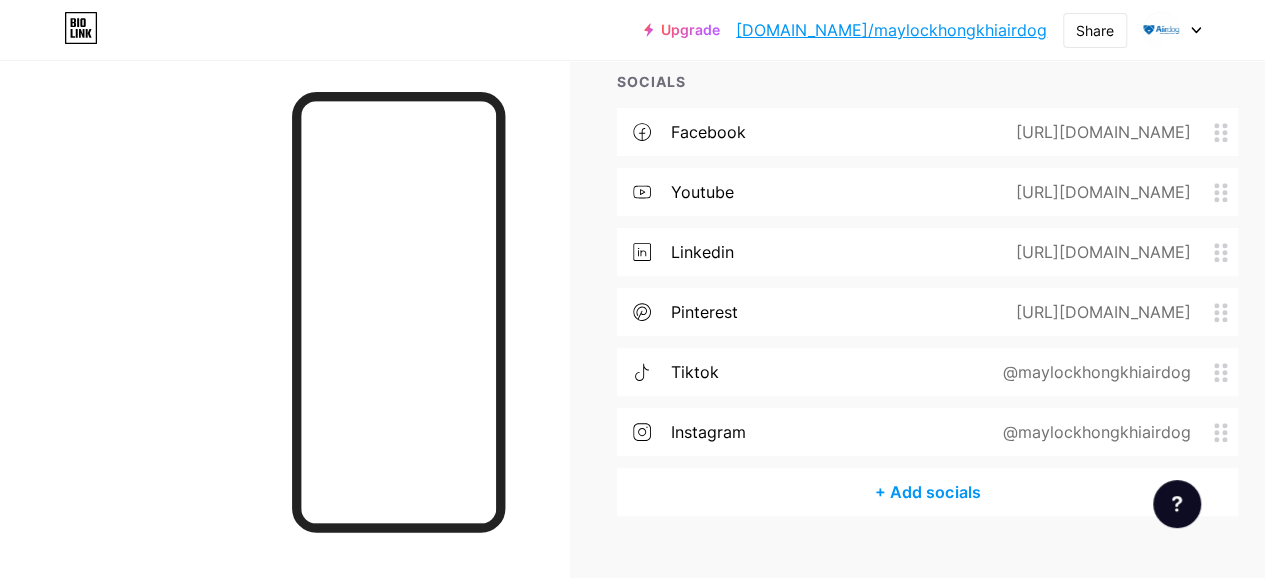 click on "+ Add socials" at bounding box center [927, 492] 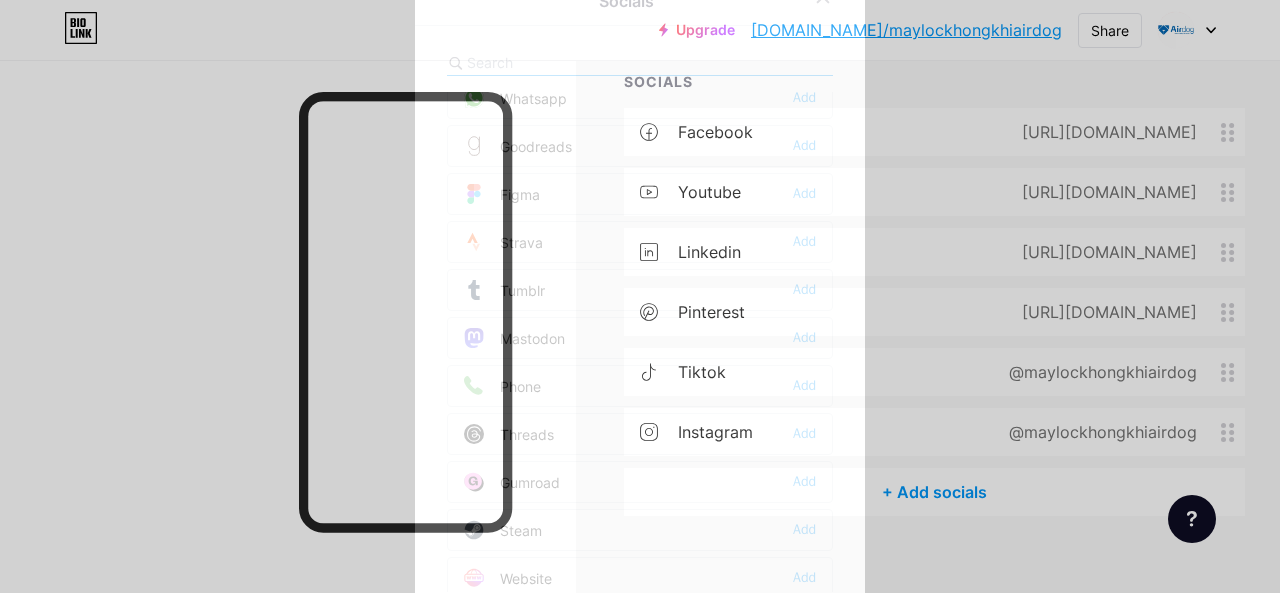scroll, scrollTop: 1772, scrollLeft: 0, axis: vertical 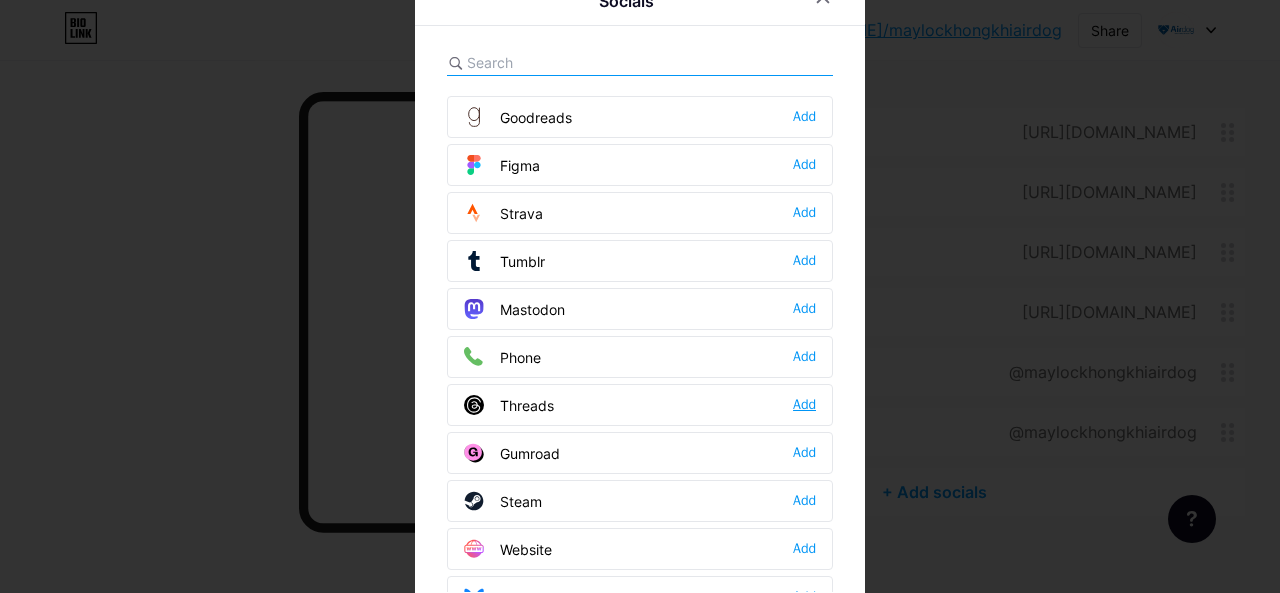 click on "Add" at bounding box center [804, 405] 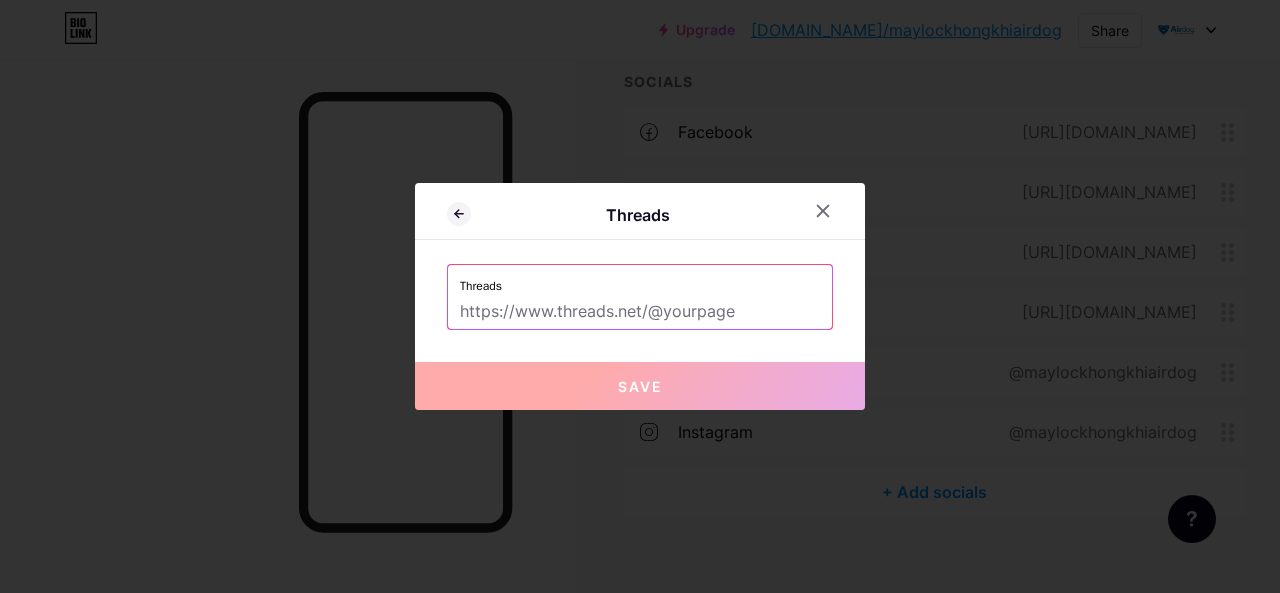 click at bounding box center (640, 312) 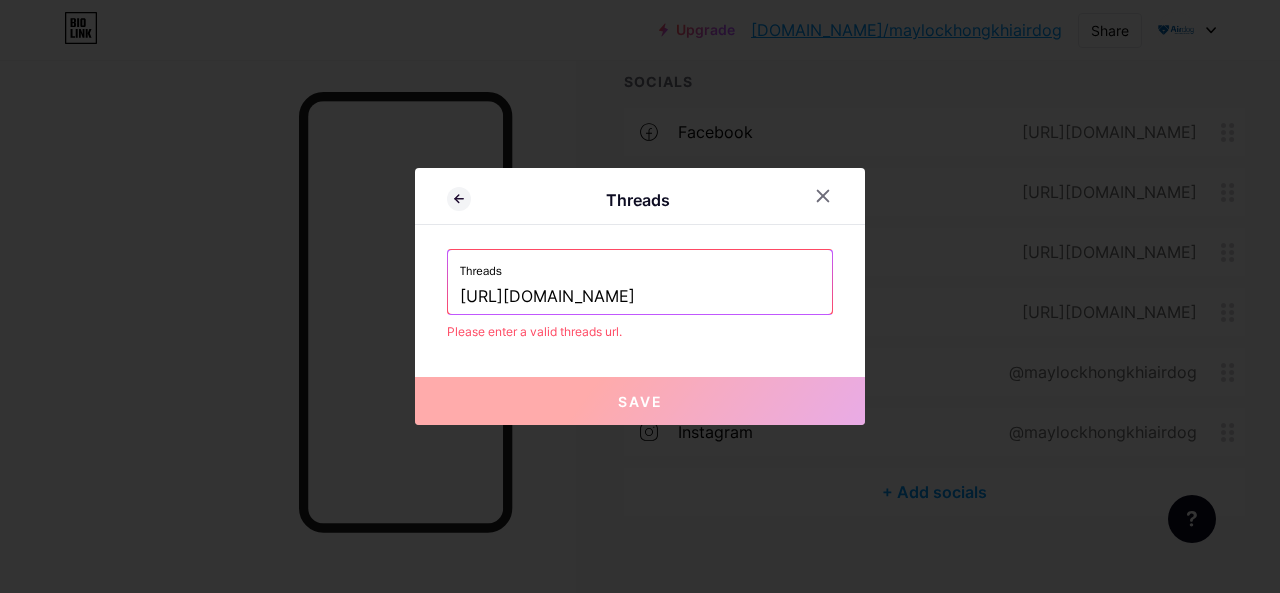 scroll, scrollTop: 0, scrollLeft: 22, axis: horizontal 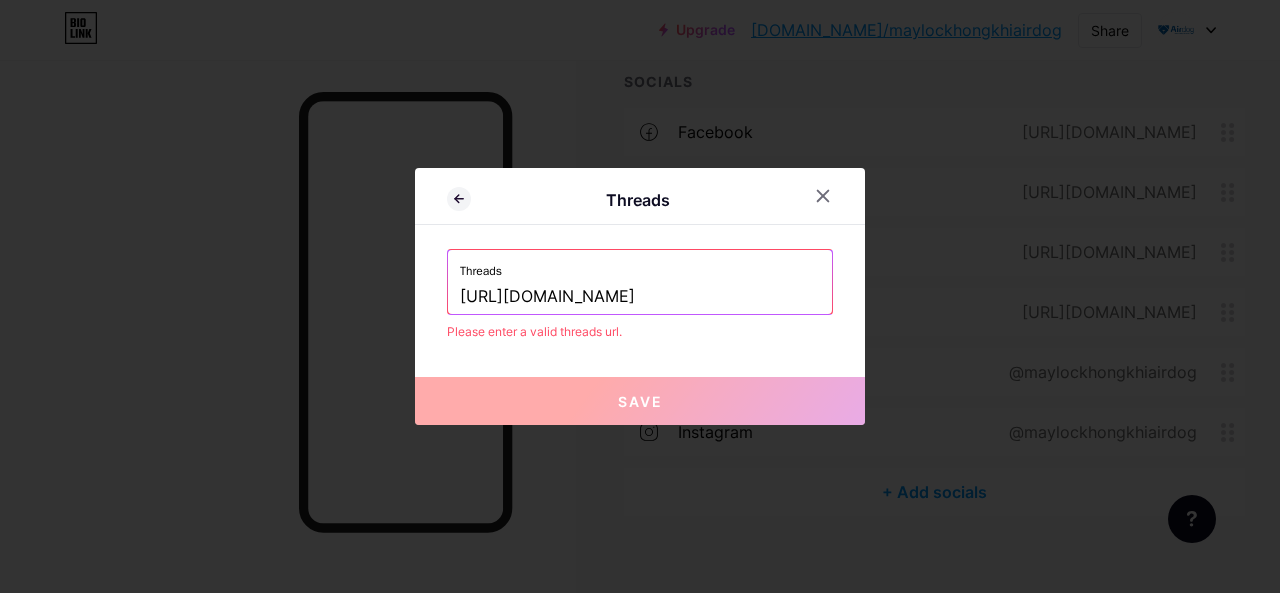 type on "[URL][DOMAIN_NAME]" 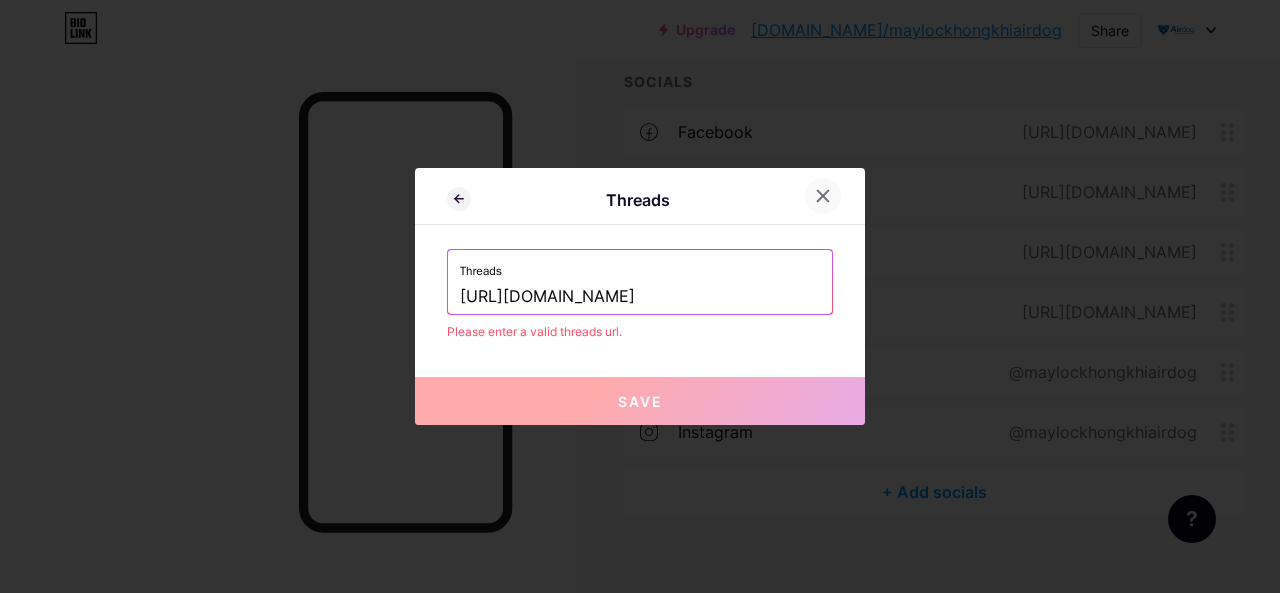 scroll, scrollTop: 0, scrollLeft: 0, axis: both 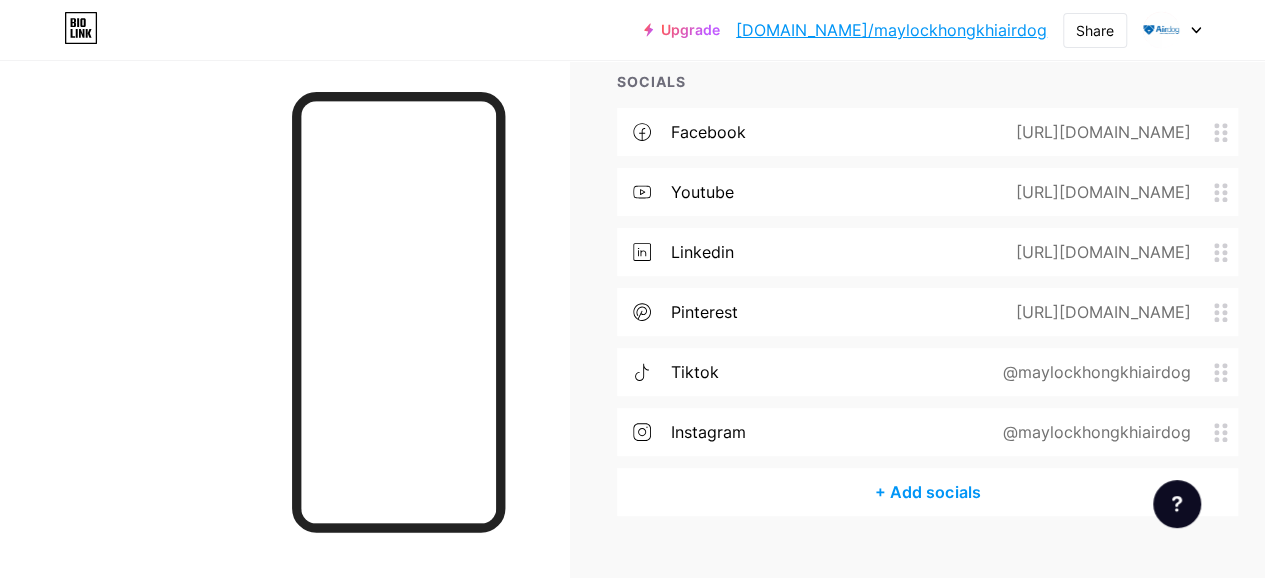 click on "+ Add socials" at bounding box center (927, 492) 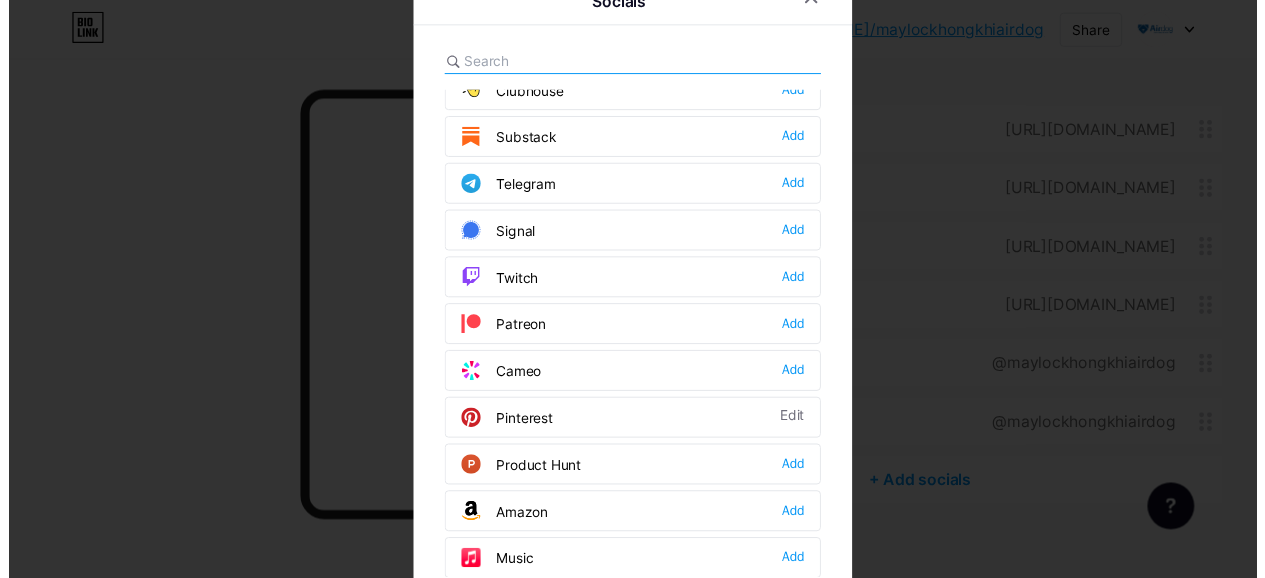 scroll, scrollTop: 1633, scrollLeft: 0, axis: vertical 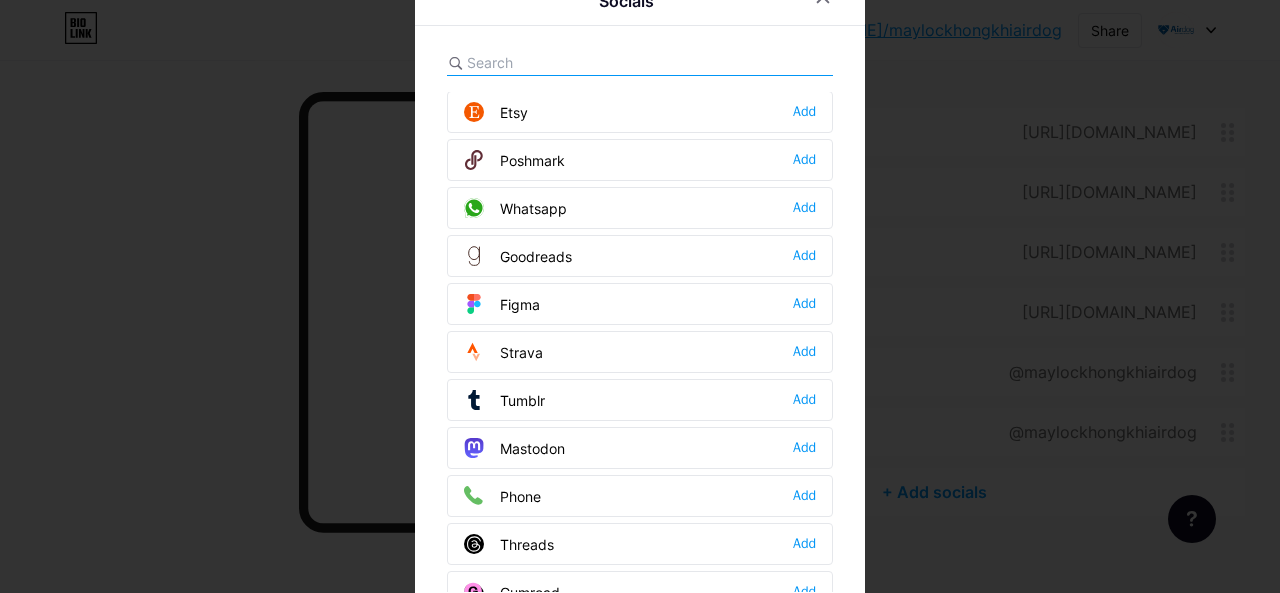 click on "Threads" at bounding box center [509, 544] 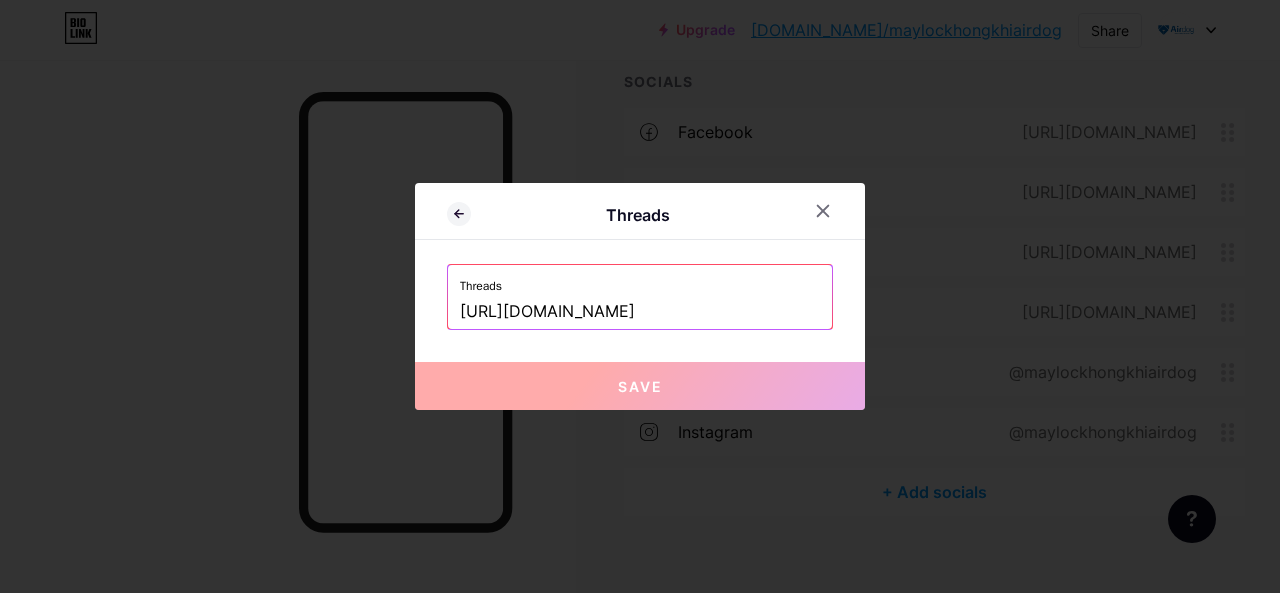 drag, startPoint x: 647, startPoint y: 318, endPoint x: 767, endPoint y: 322, distance: 120.06665 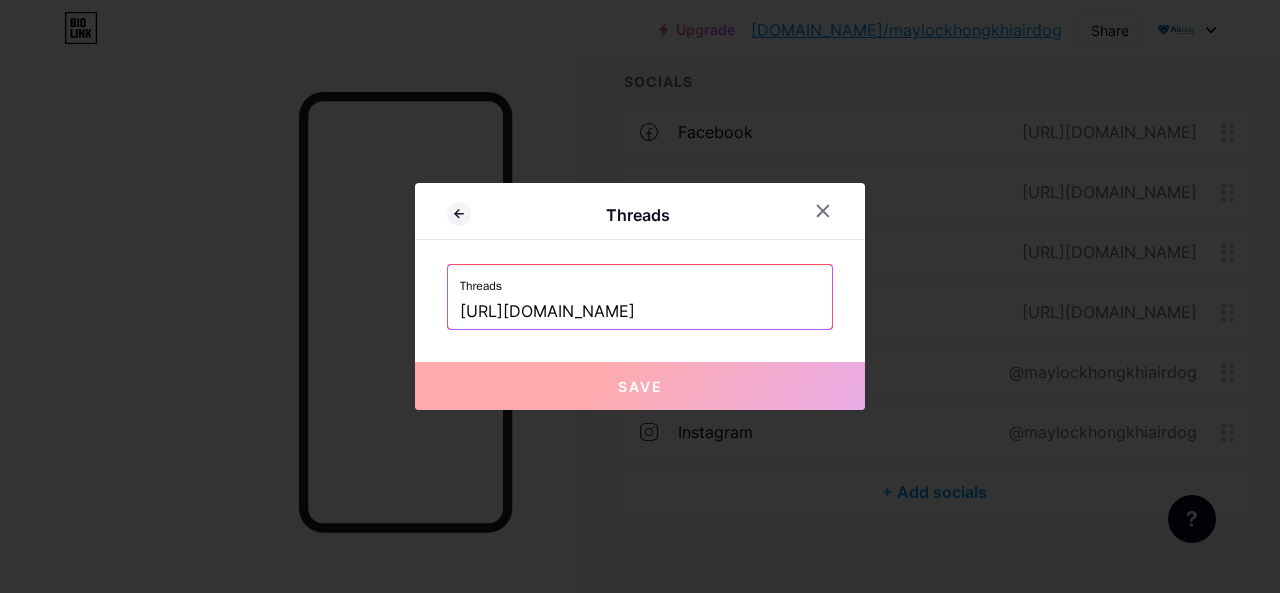 drag, startPoint x: 650, startPoint y: 304, endPoint x: 387, endPoint y: 329, distance: 264.18555 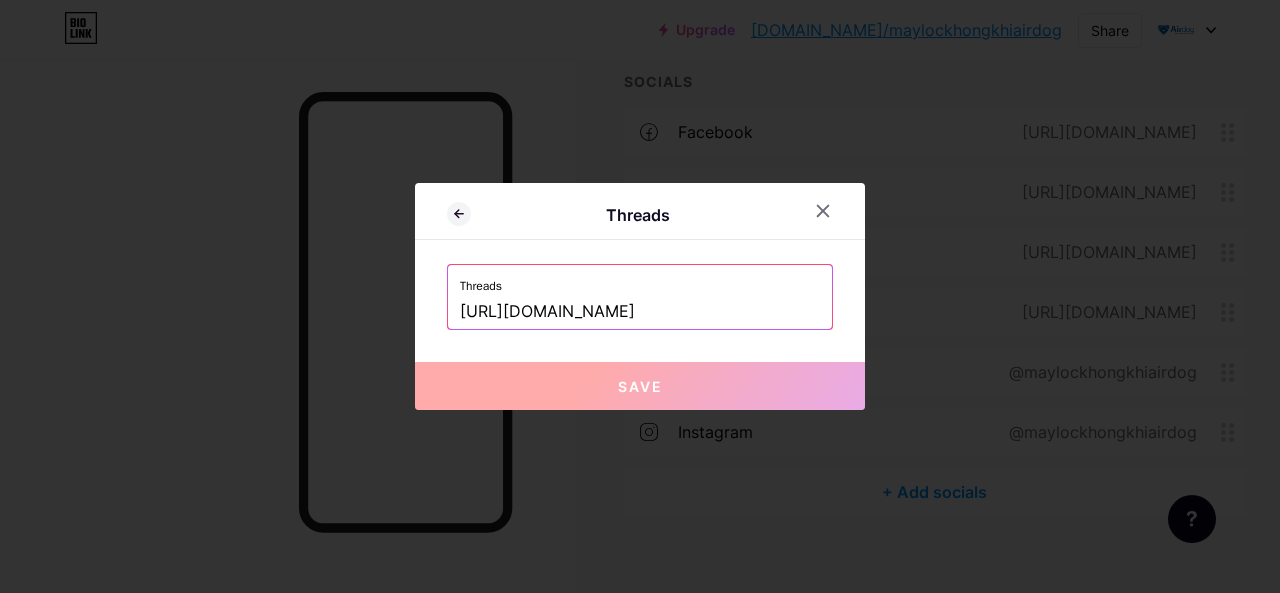 click on "Threads       Threads   [URL][DOMAIN_NAME]         Save" at bounding box center (640, 296) 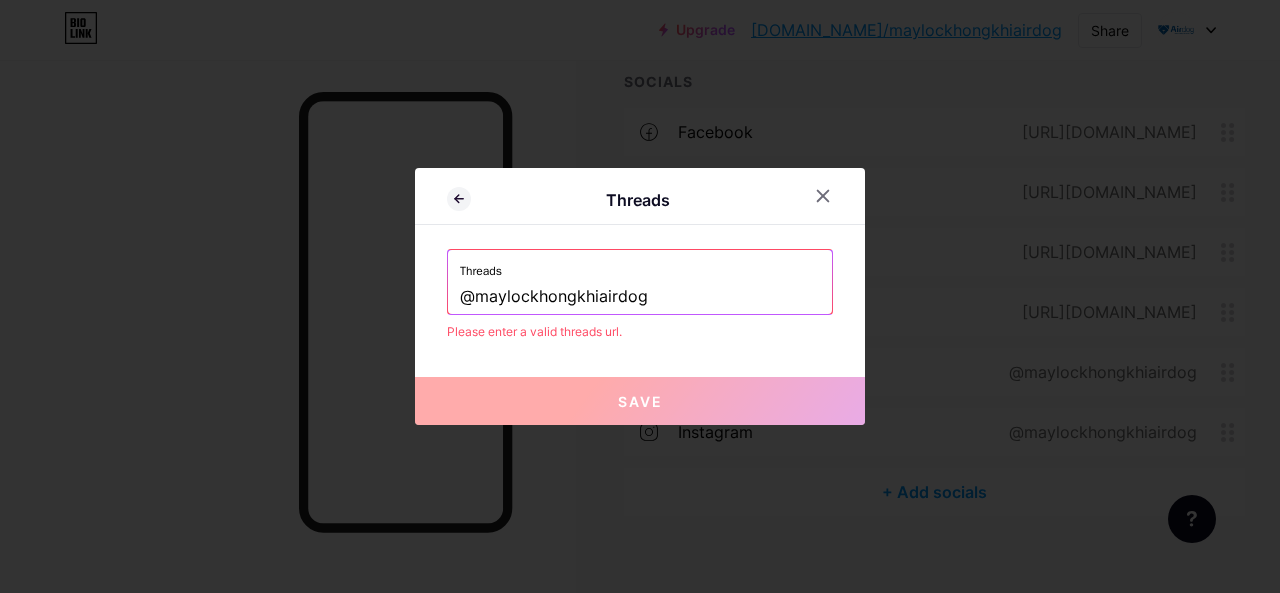 drag, startPoint x: 472, startPoint y: 295, endPoint x: 402, endPoint y: 303, distance: 70.45566 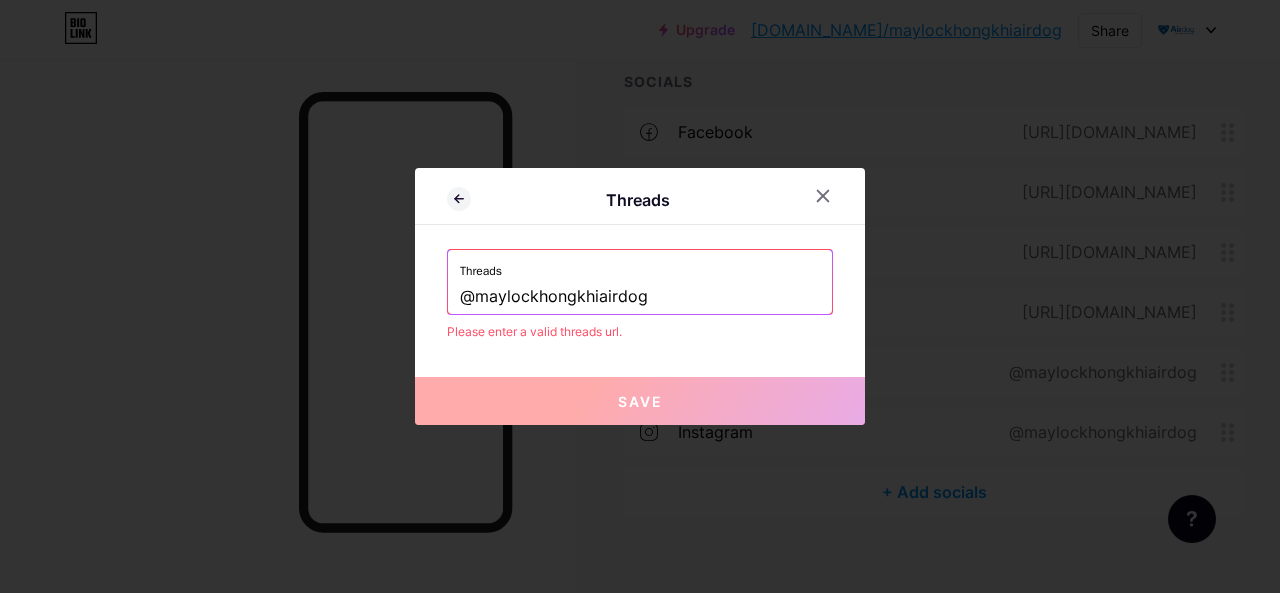click on "Threads       Threads   @maylockhongkhiairdog   Please enter a valid threads url.       Save" at bounding box center (640, 296) 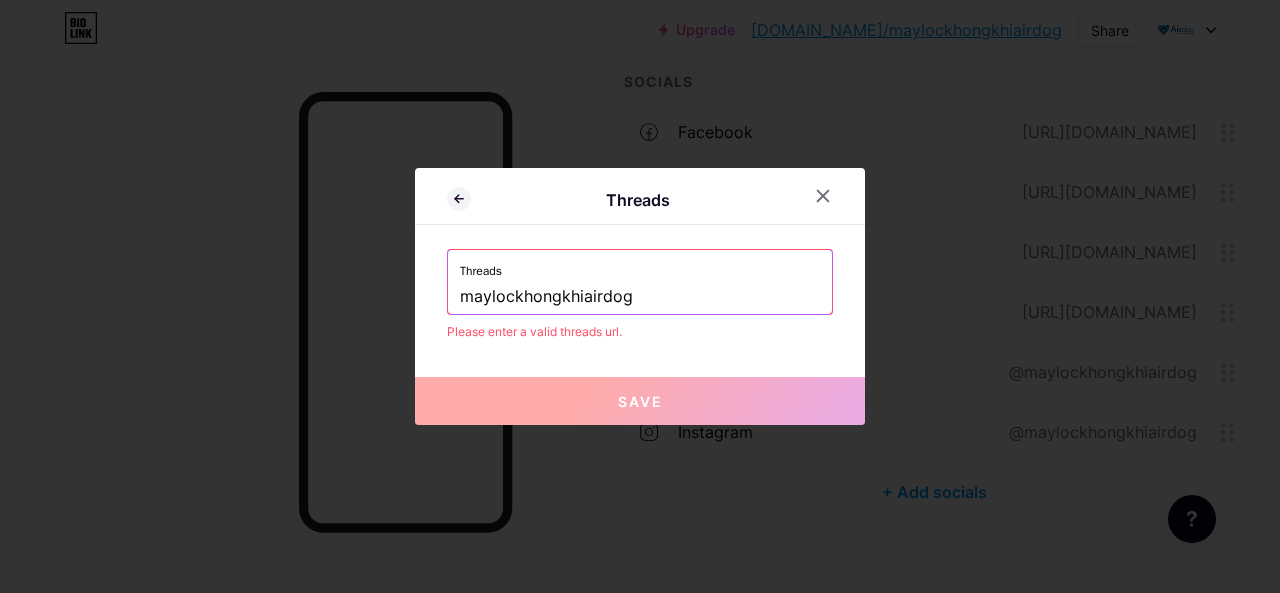 type on "maylockhongkhiairdog" 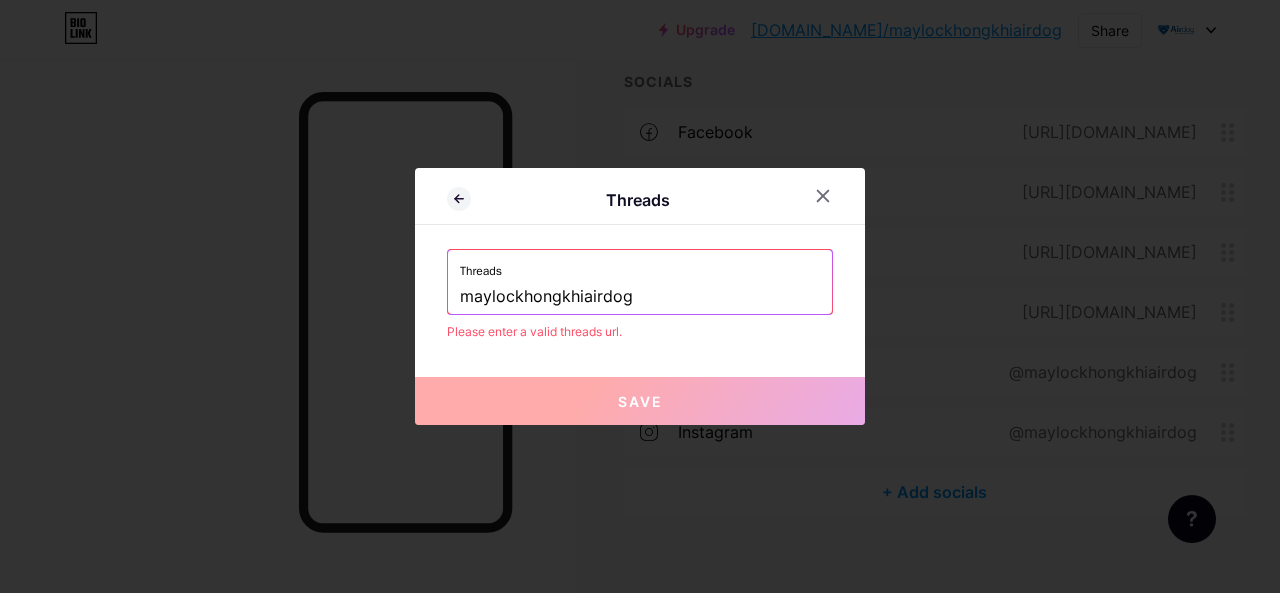 drag, startPoint x: 506, startPoint y: 361, endPoint x: 518, endPoint y: 392, distance: 33.24154 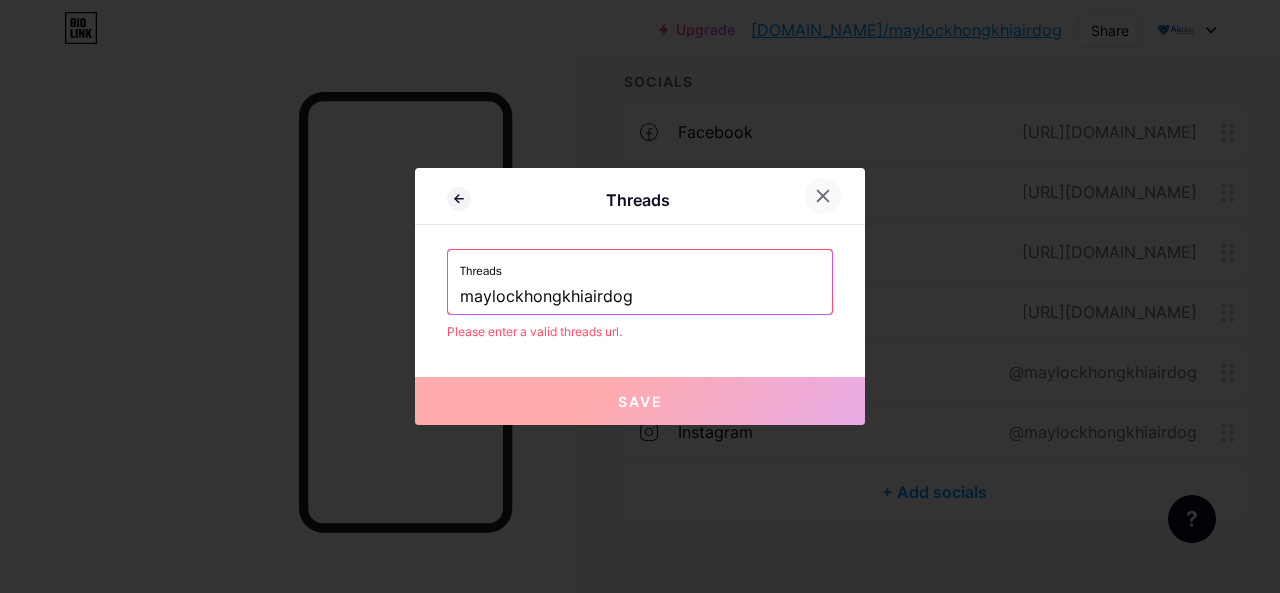 click at bounding box center (823, 196) 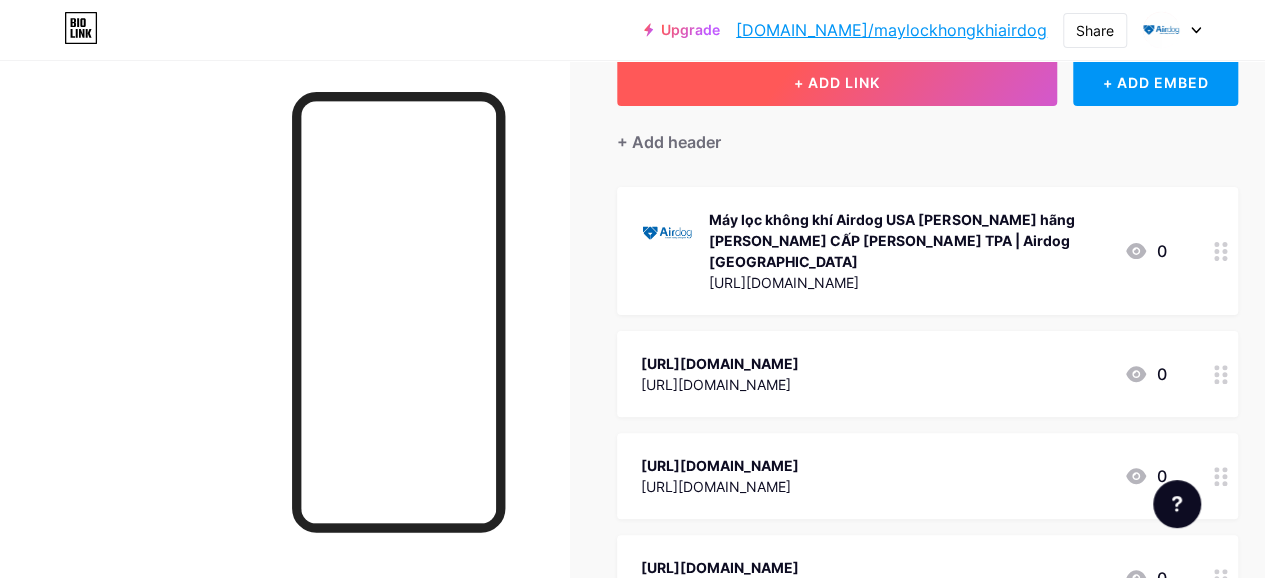 scroll, scrollTop: 0, scrollLeft: 0, axis: both 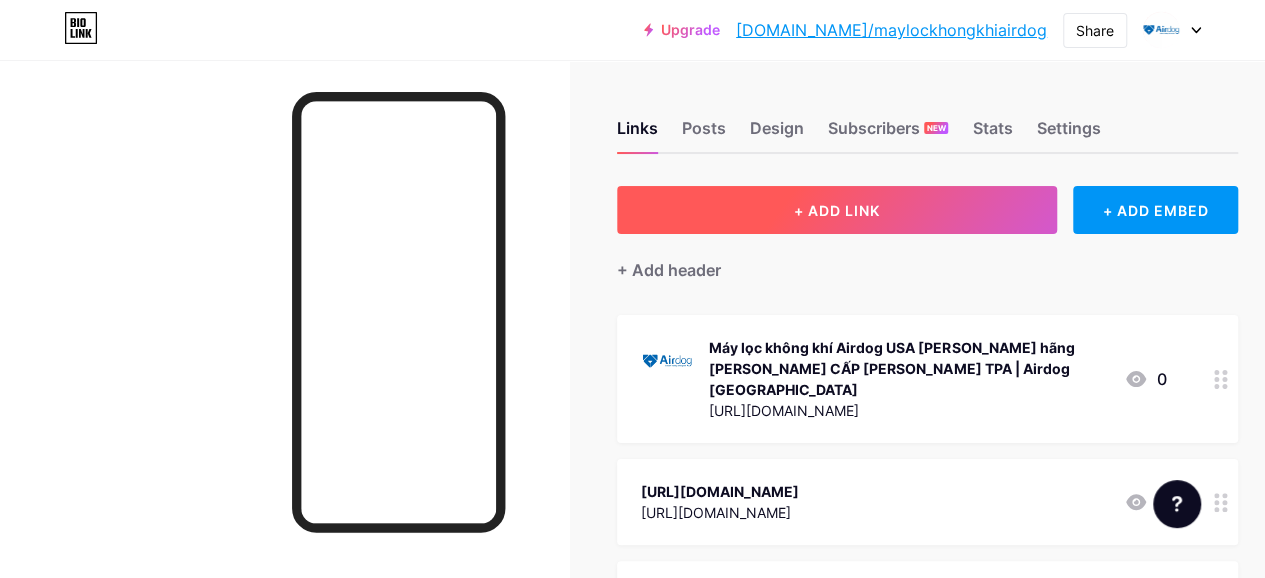 click on "+ ADD LINK" at bounding box center (837, 210) 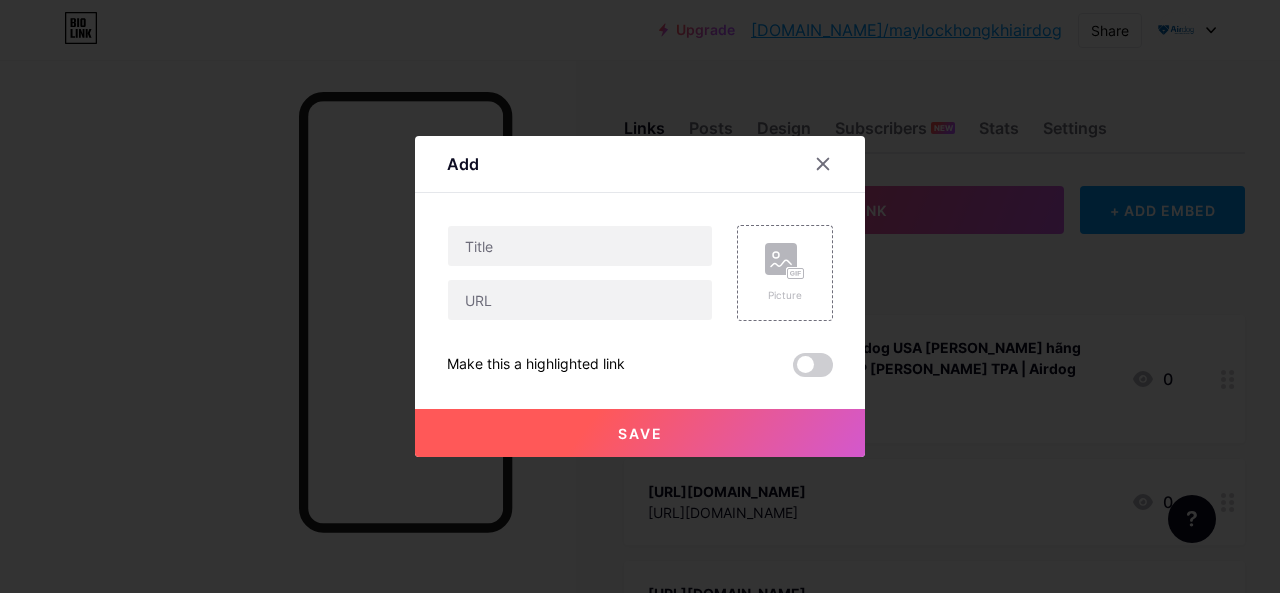 click at bounding box center [640, 296] 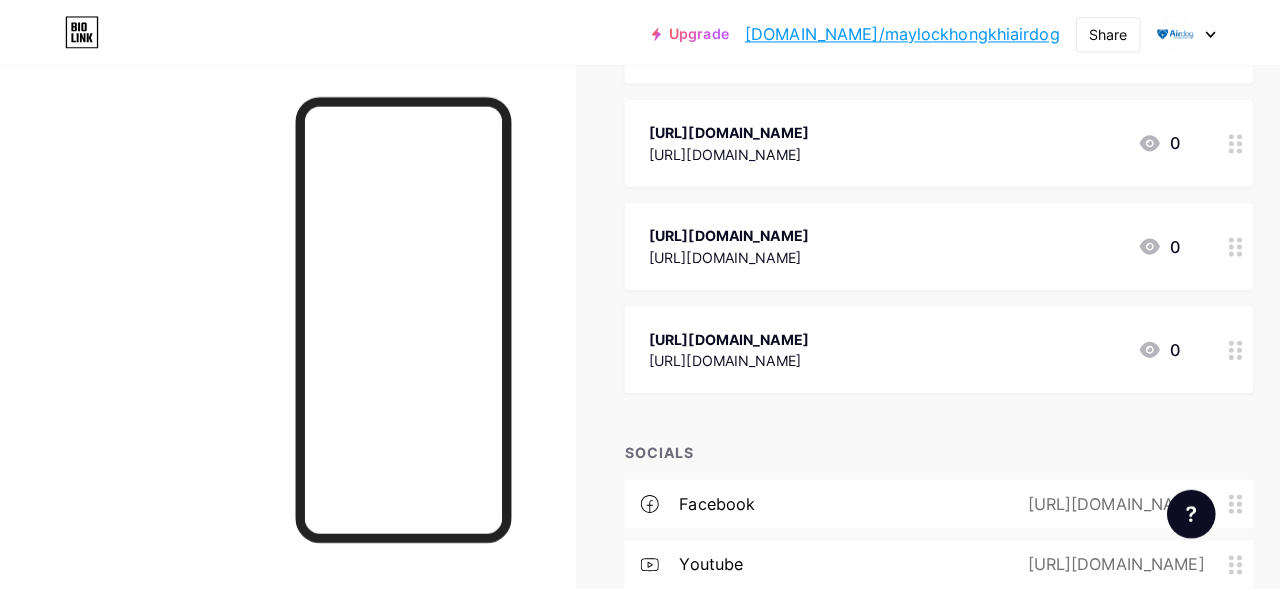 scroll, scrollTop: 0, scrollLeft: 0, axis: both 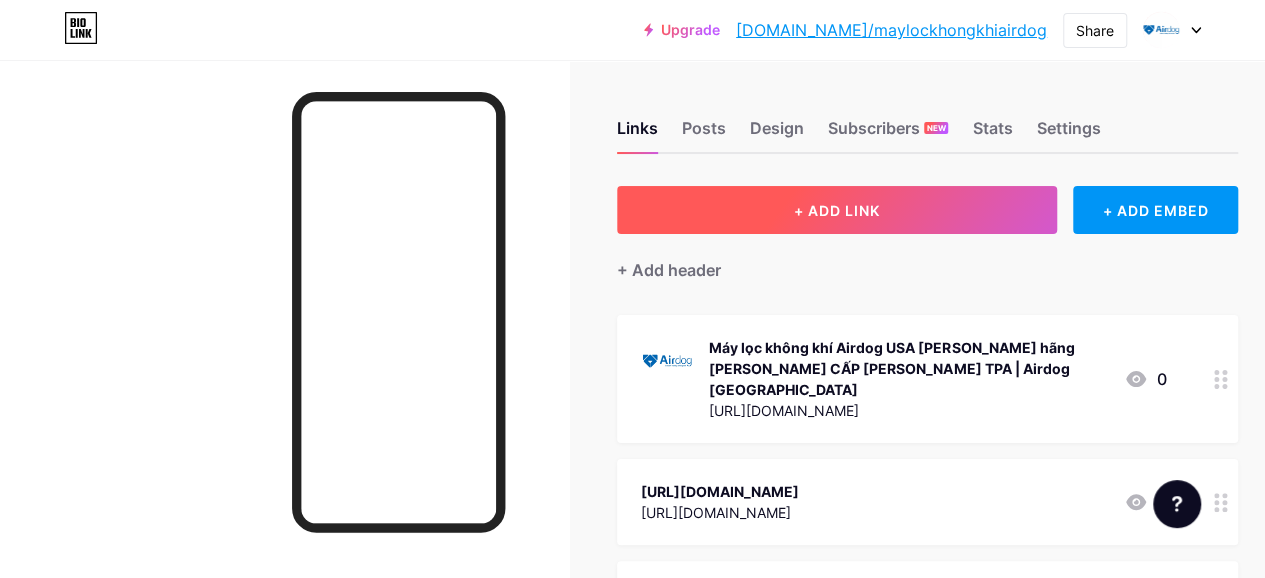 click on "+ ADD LINK" at bounding box center [837, 210] 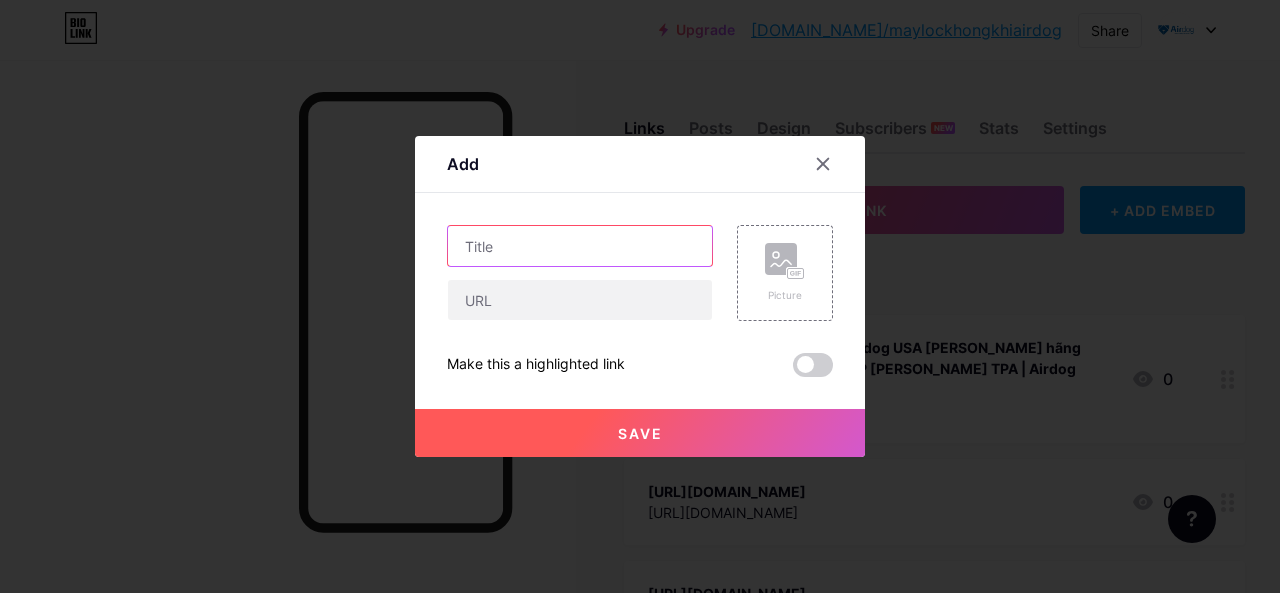 click at bounding box center (580, 246) 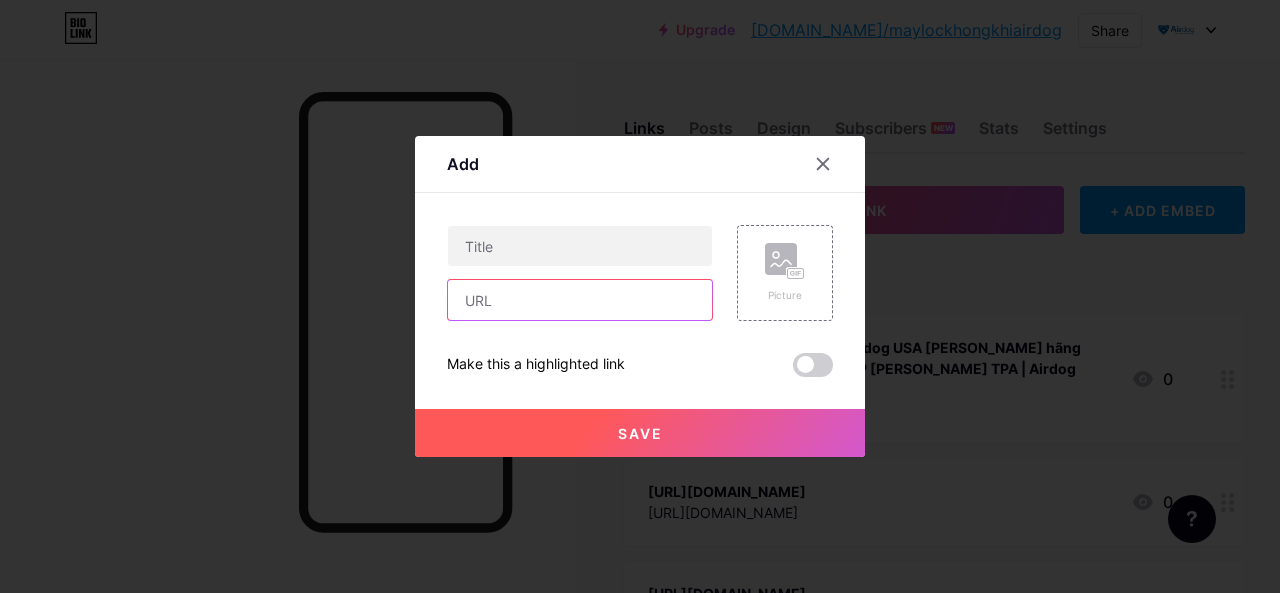click at bounding box center (580, 300) 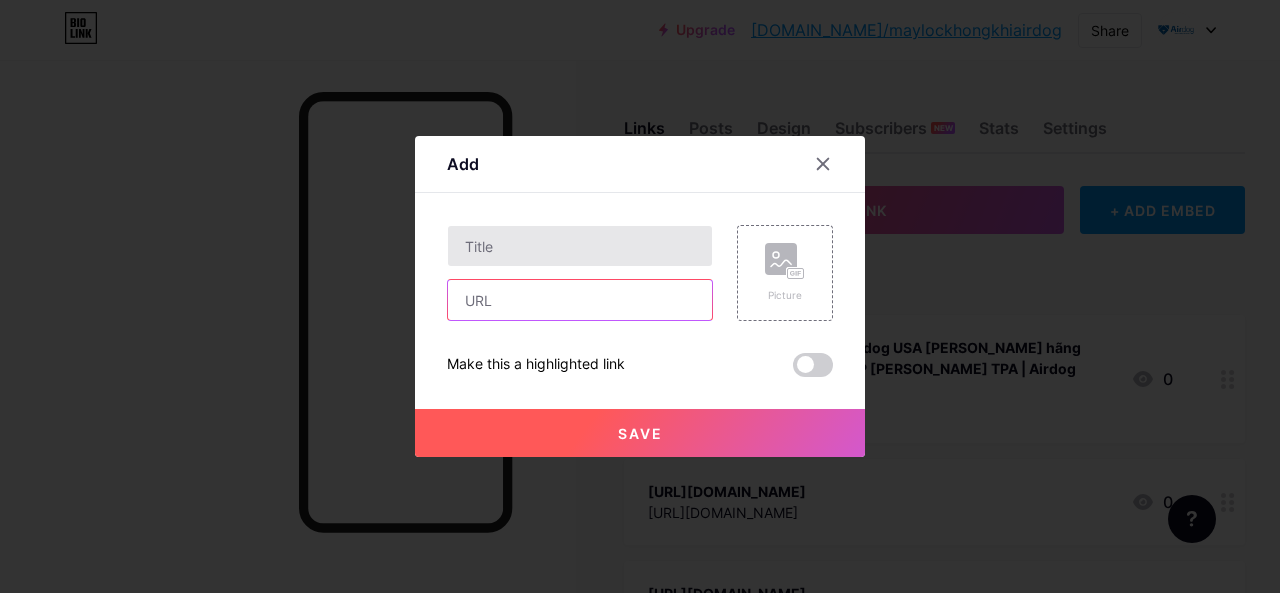 paste on "[URL][DOMAIN_NAME]" 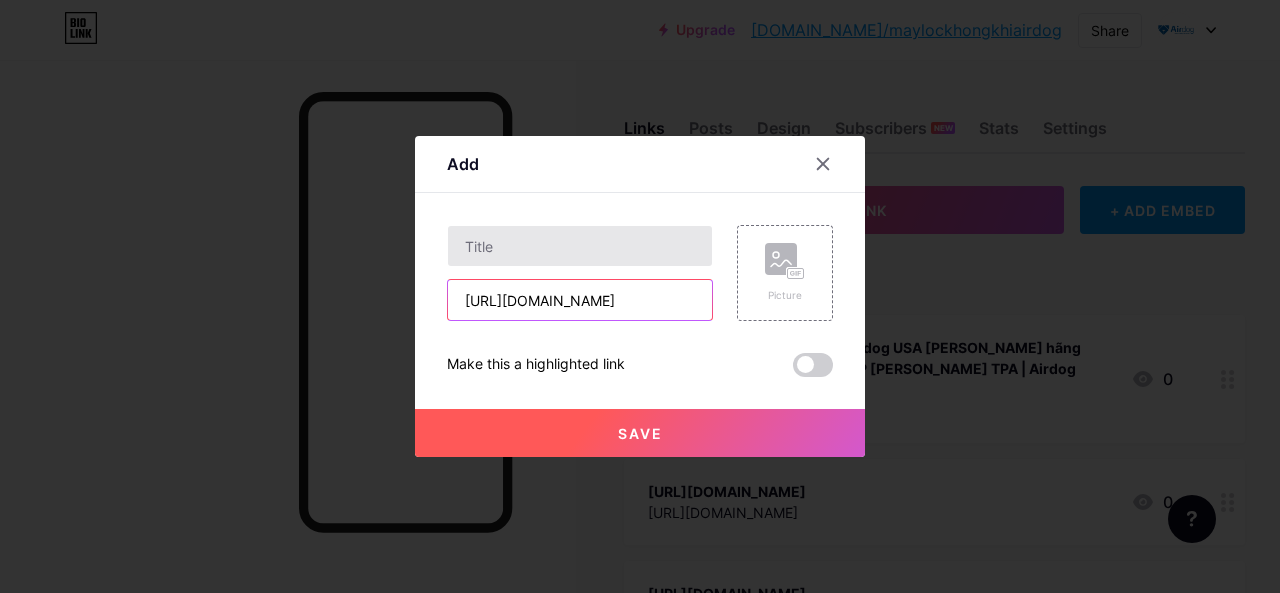 type on "[URL][DOMAIN_NAME]" 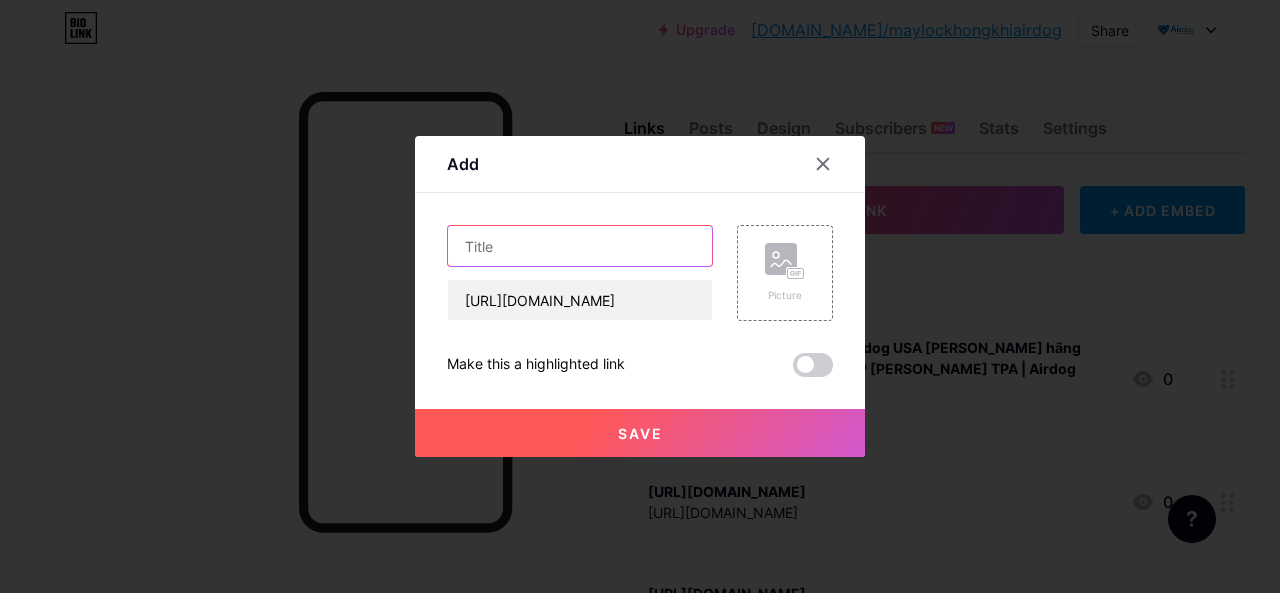 click at bounding box center [580, 246] 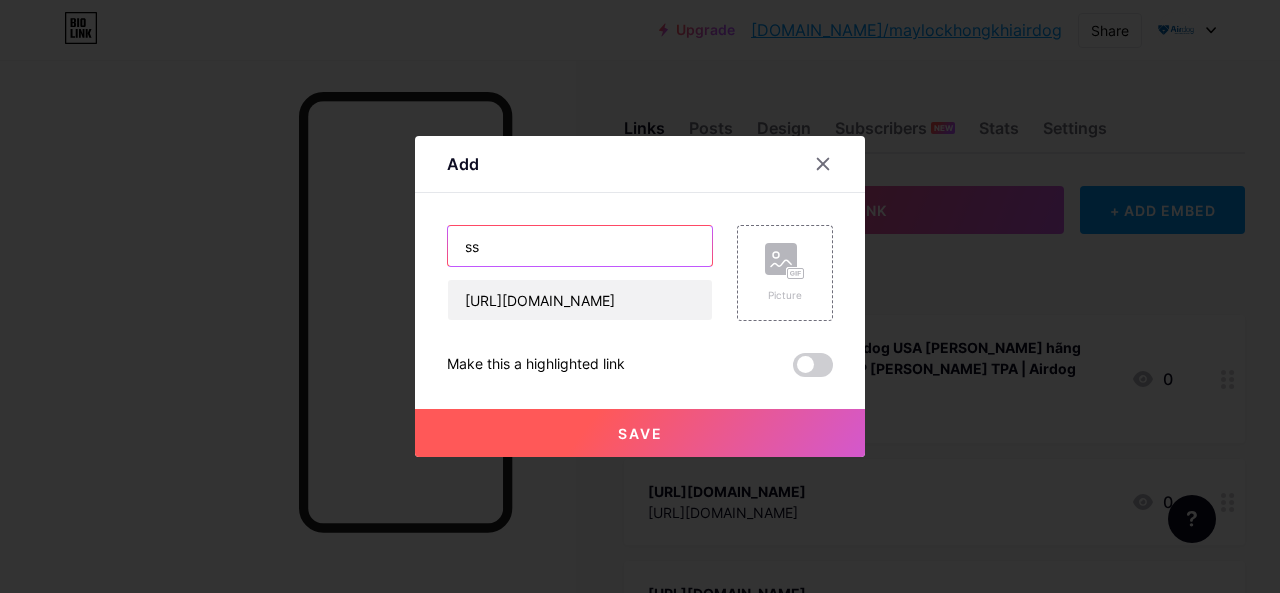 type on "s" 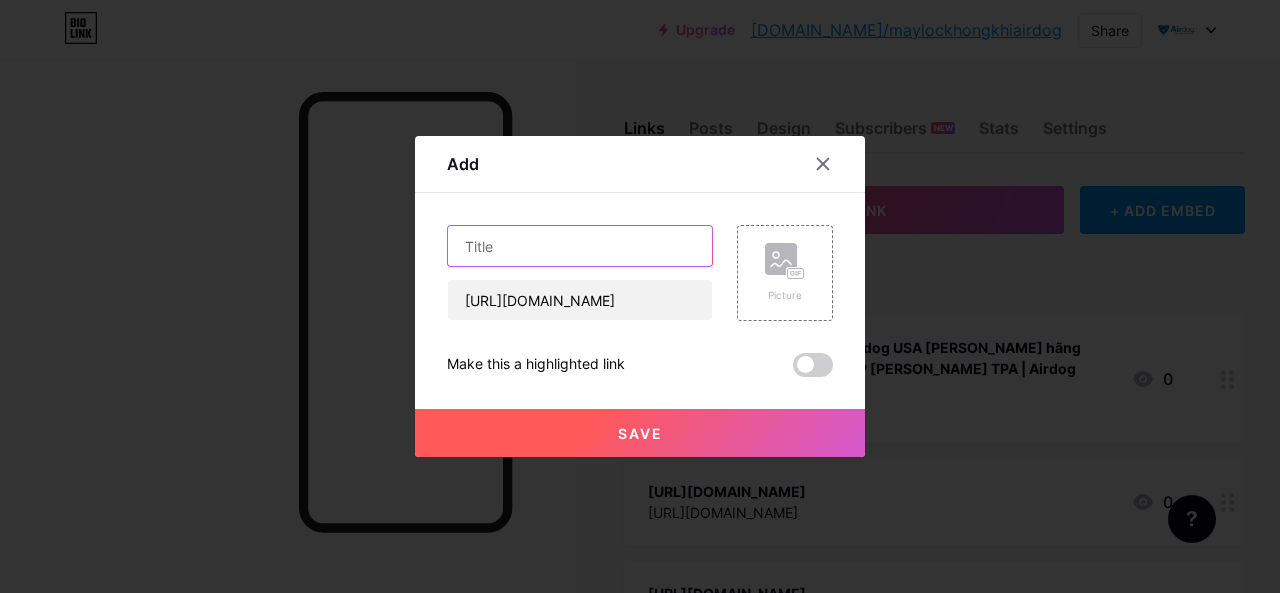 paste on "[URL][DOMAIN_NAME]" 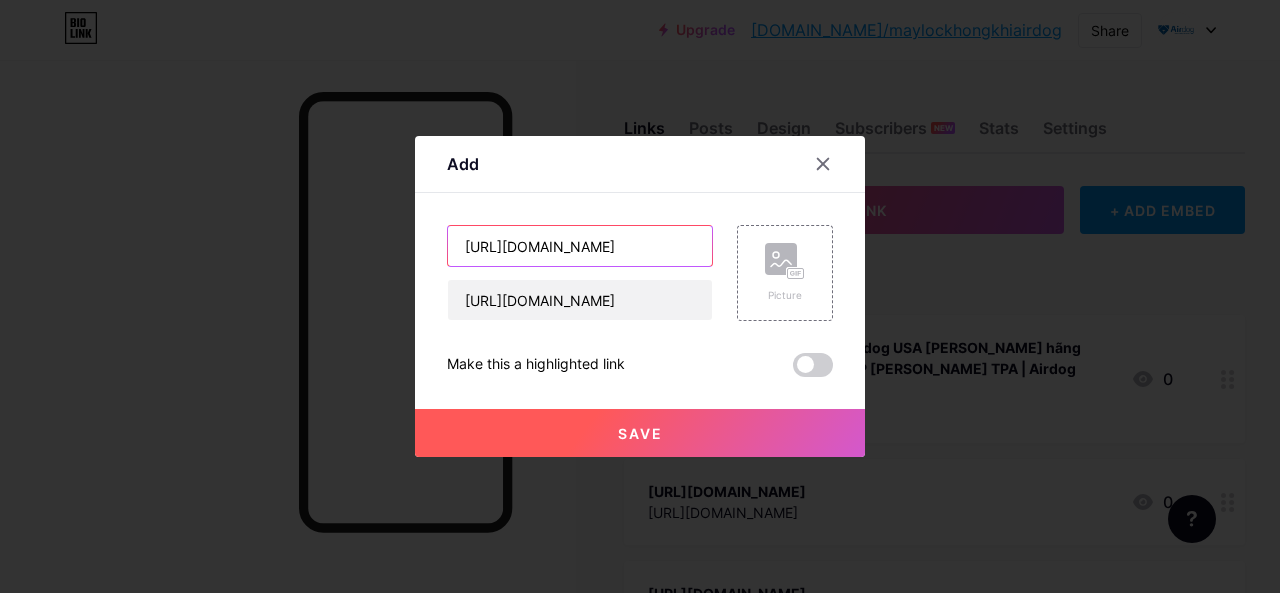 type on "[URL][DOMAIN_NAME]" 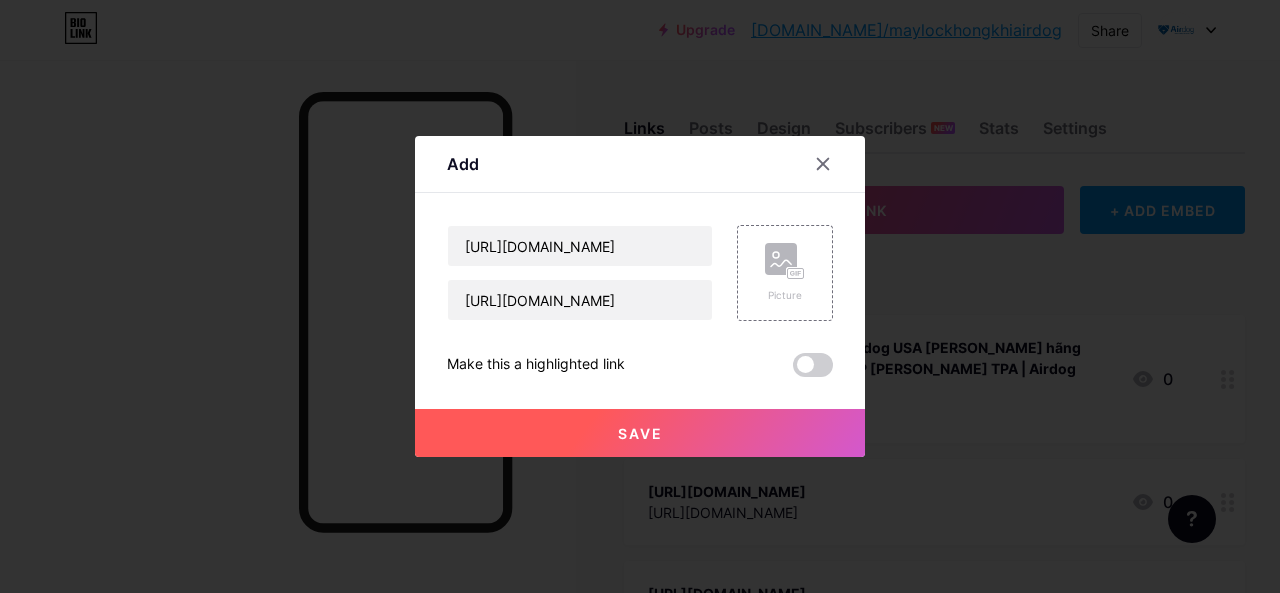 click on "Save" at bounding box center [640, 433] 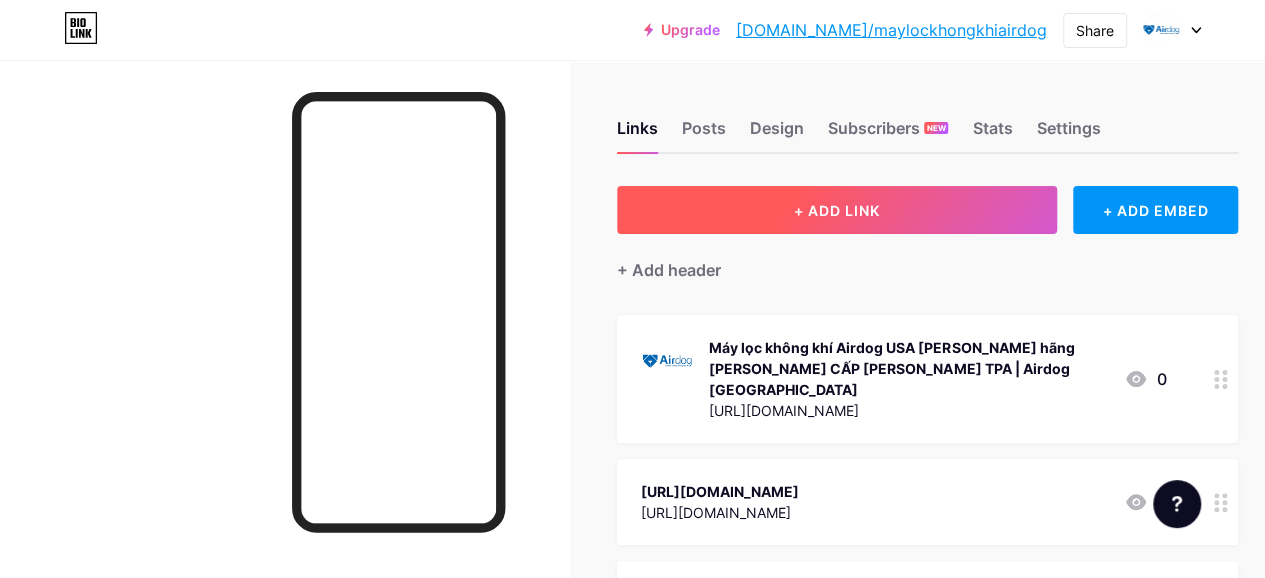 click on "+ ADD LINK" at bounding box center (837, 210) 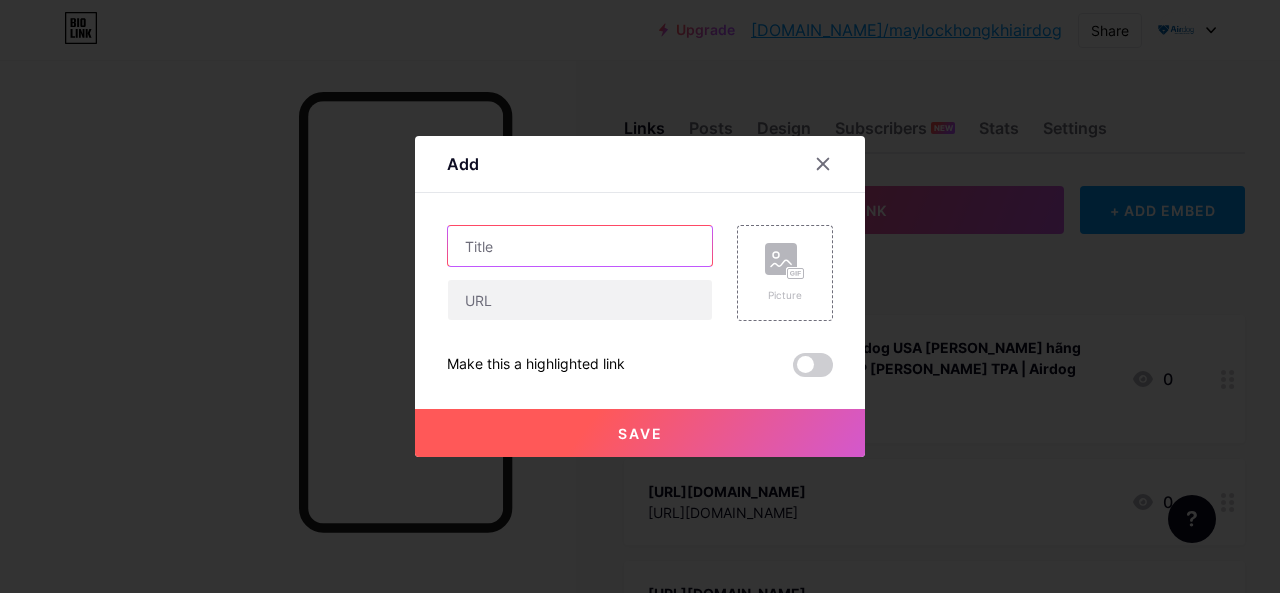 click at bounding box center [580, 246] 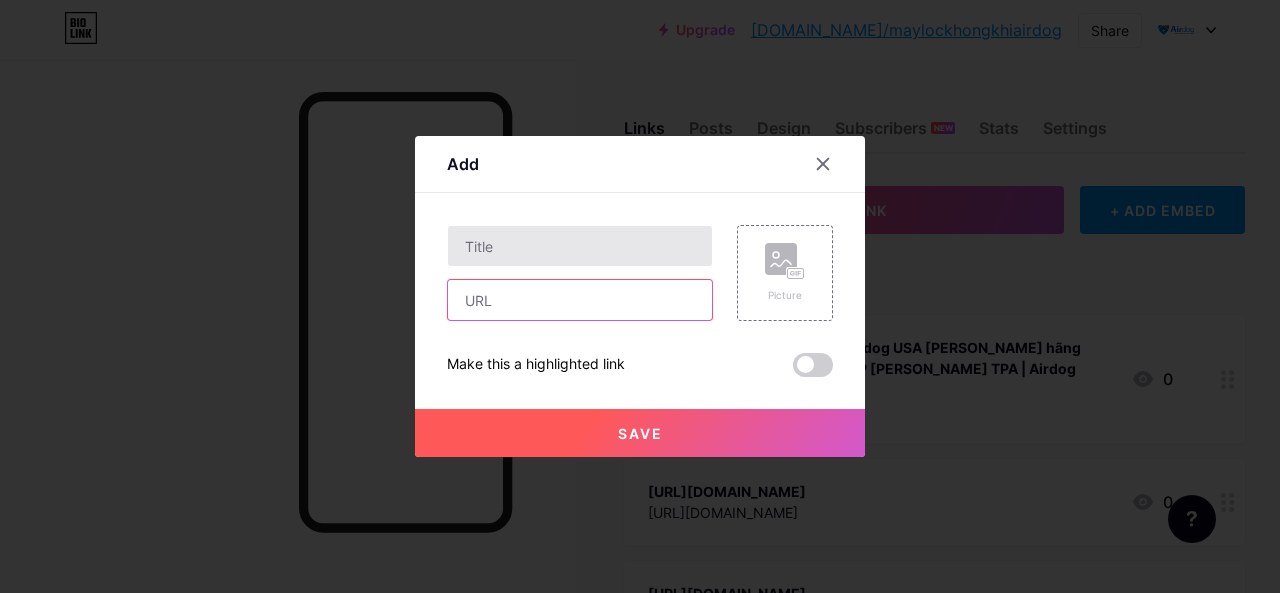 drag, startPoint x: 526, startPoint y: 309, endPoint x: 535, endPoint y: 255, distance: 54.74486 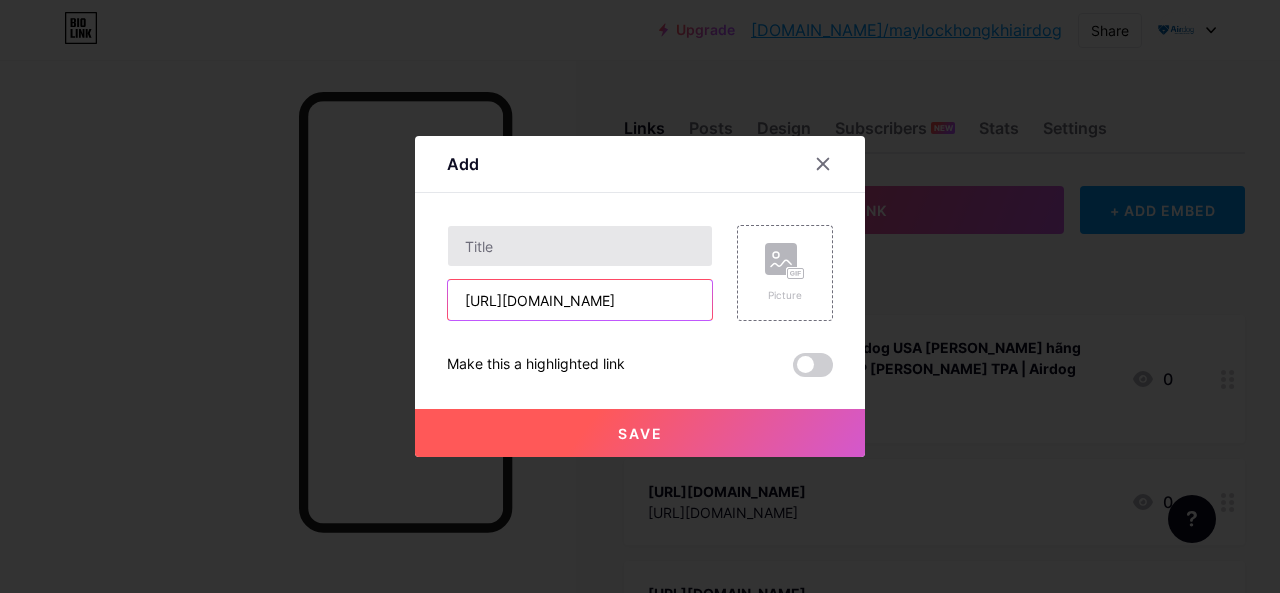 type on "[URL][DOMAIN_NAME]" 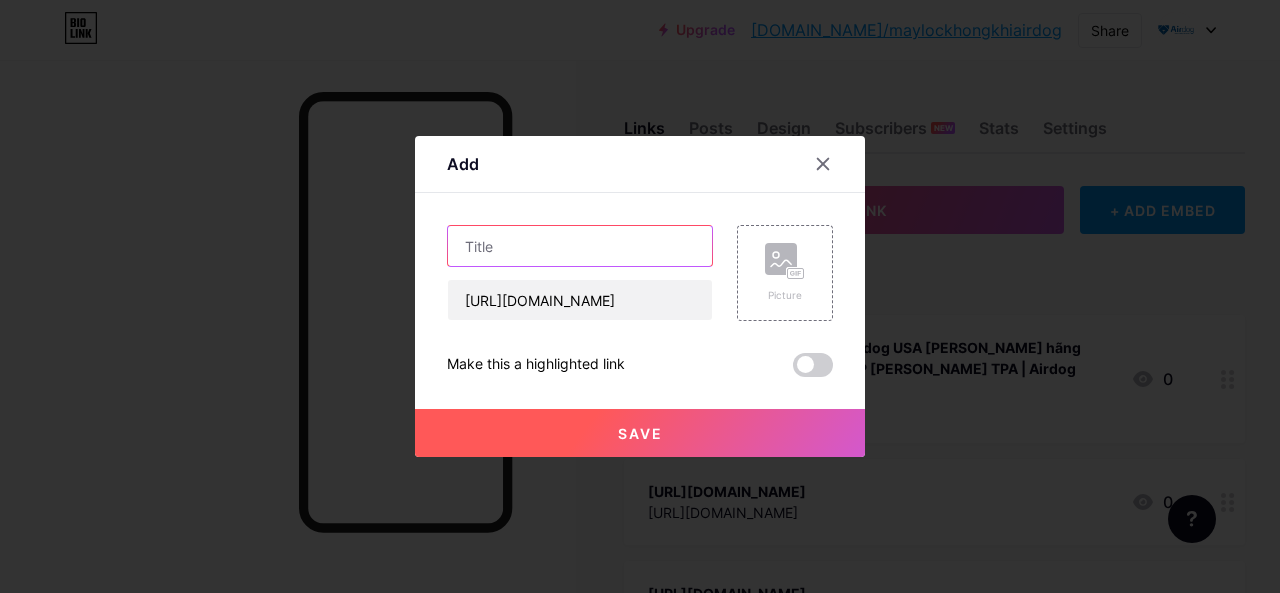 scroll, scrollTop: 0, scrollLeft: 0, axis: both 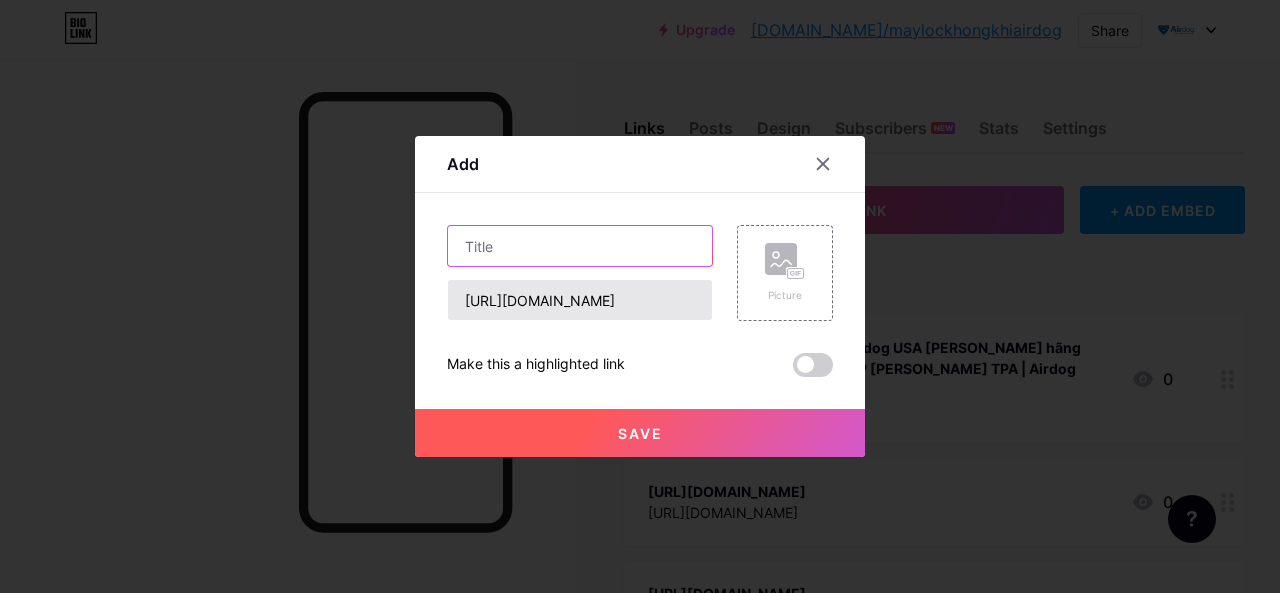 paste on "[URL][DOMAIN_NAME]" 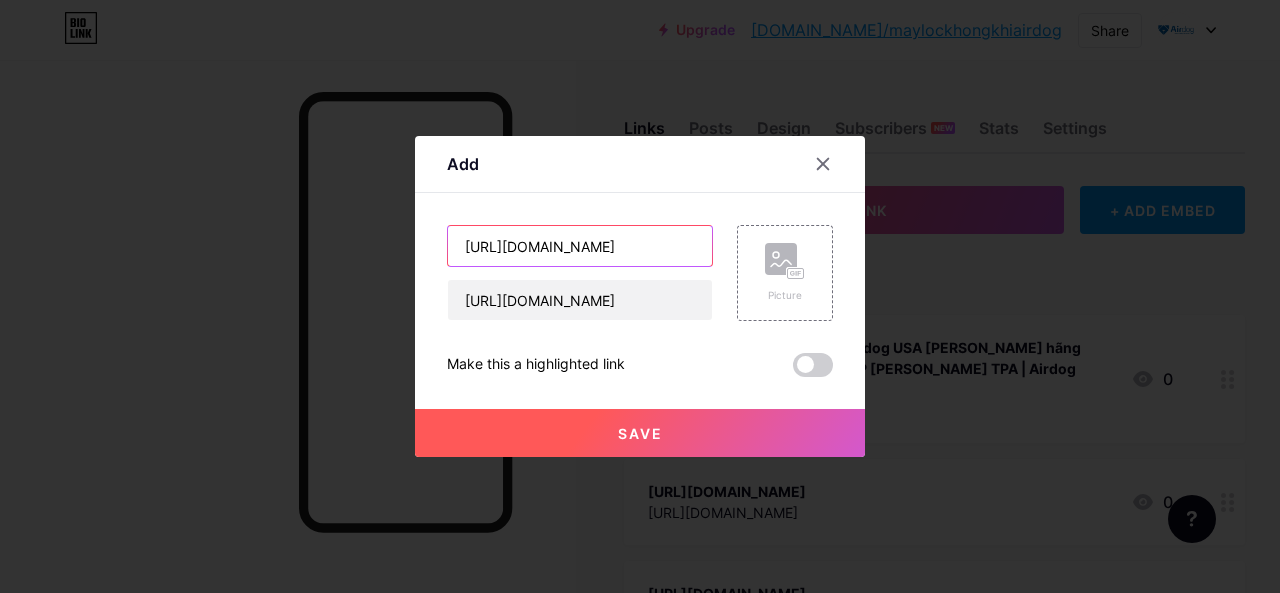 scroll, scrollTop: 0, scrollLeft: 66, axis: horizontal 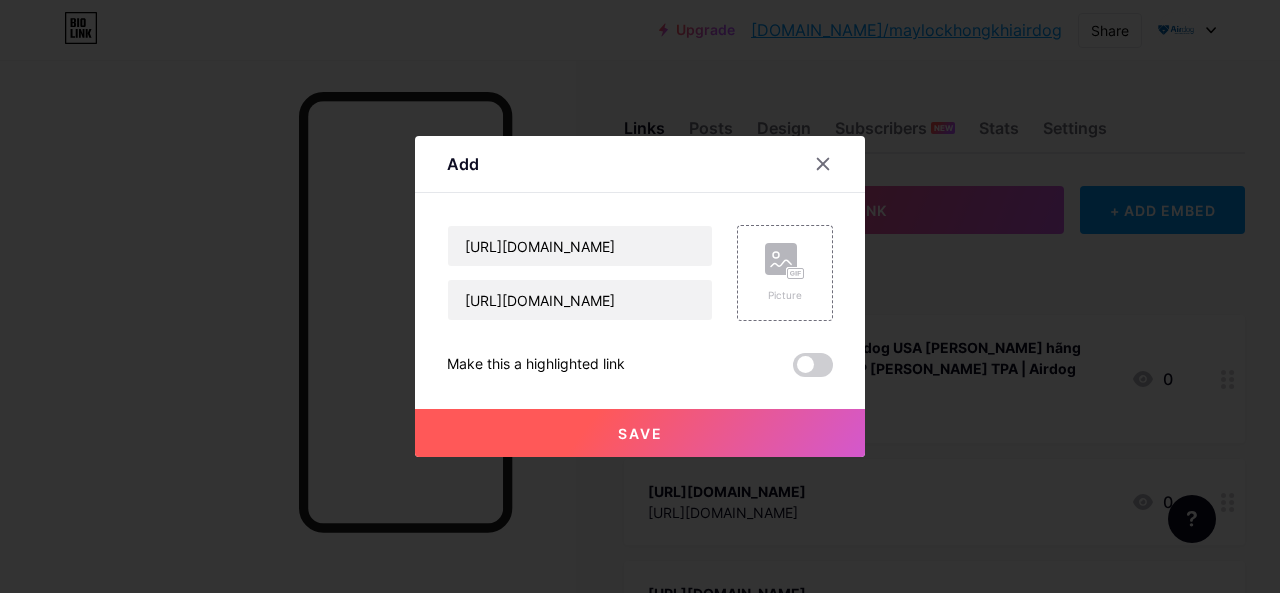 click on "Save" at bounding box center [640, 433] 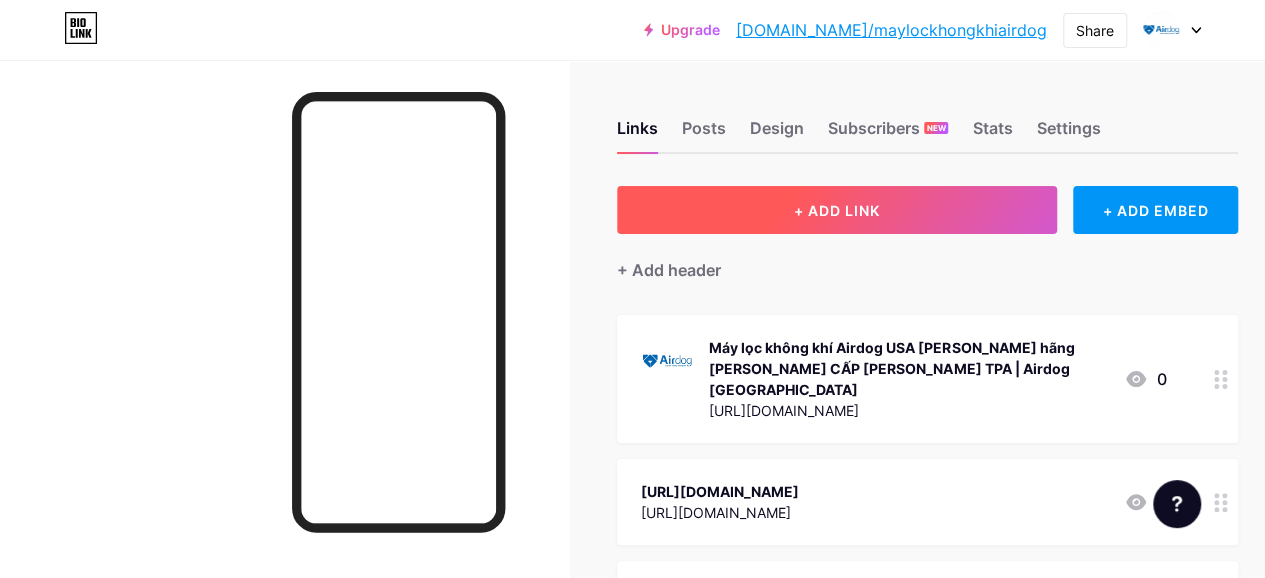 click on "+ ADD LINK" at bounding box center (837, 210) 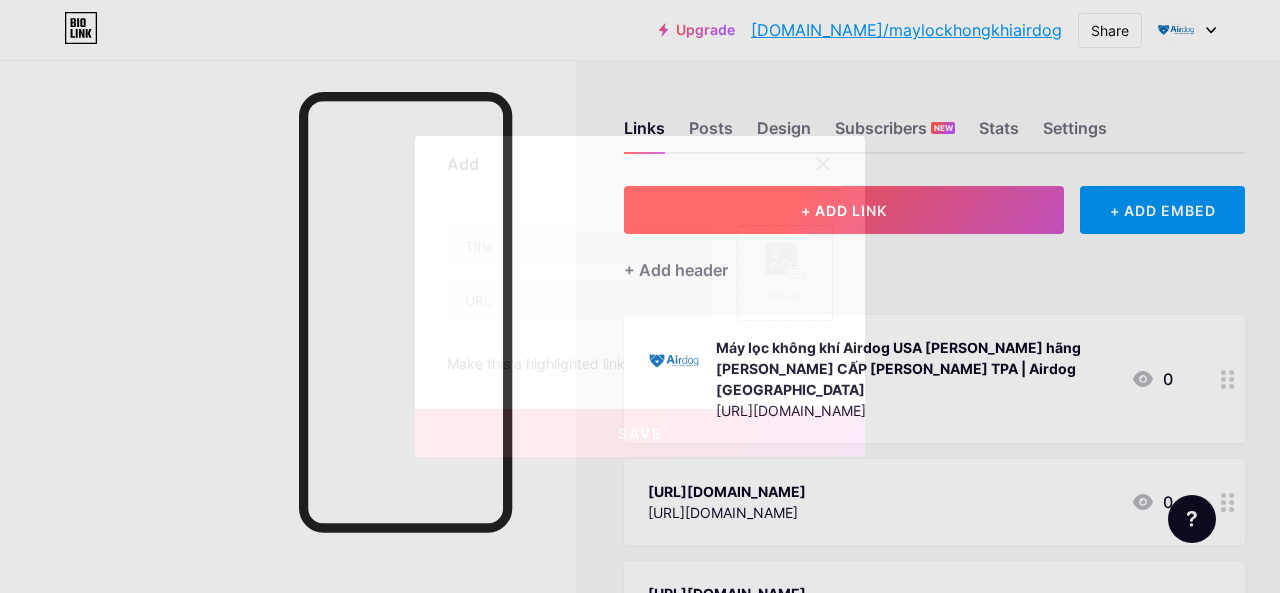 type 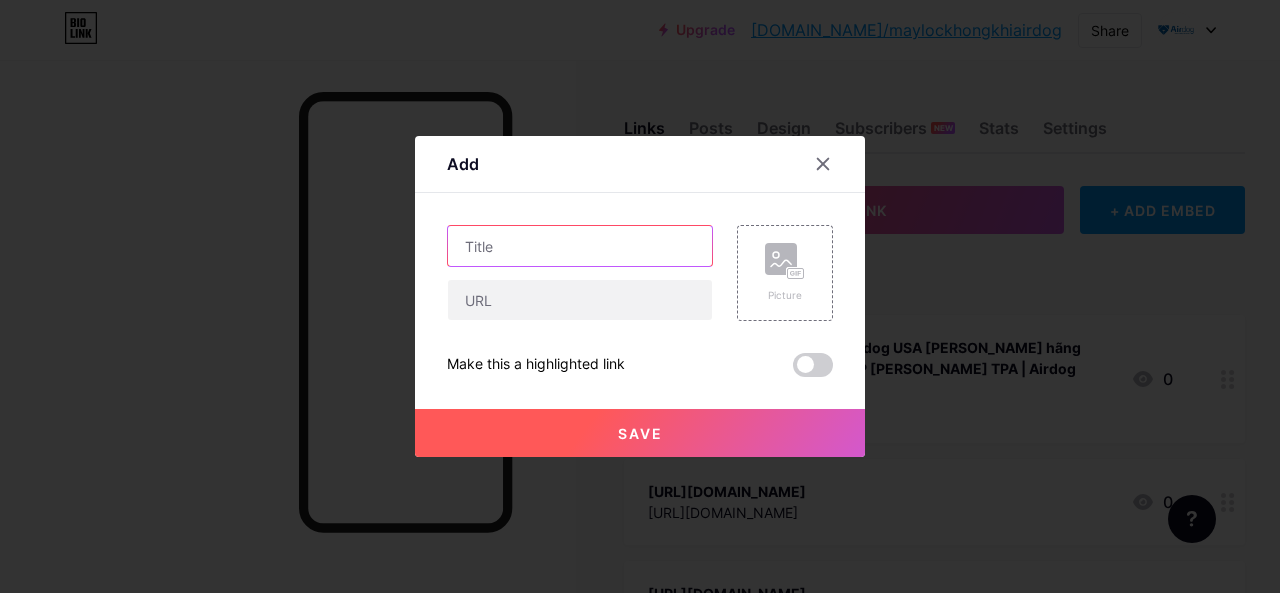 click at bounding box center (580, 246) 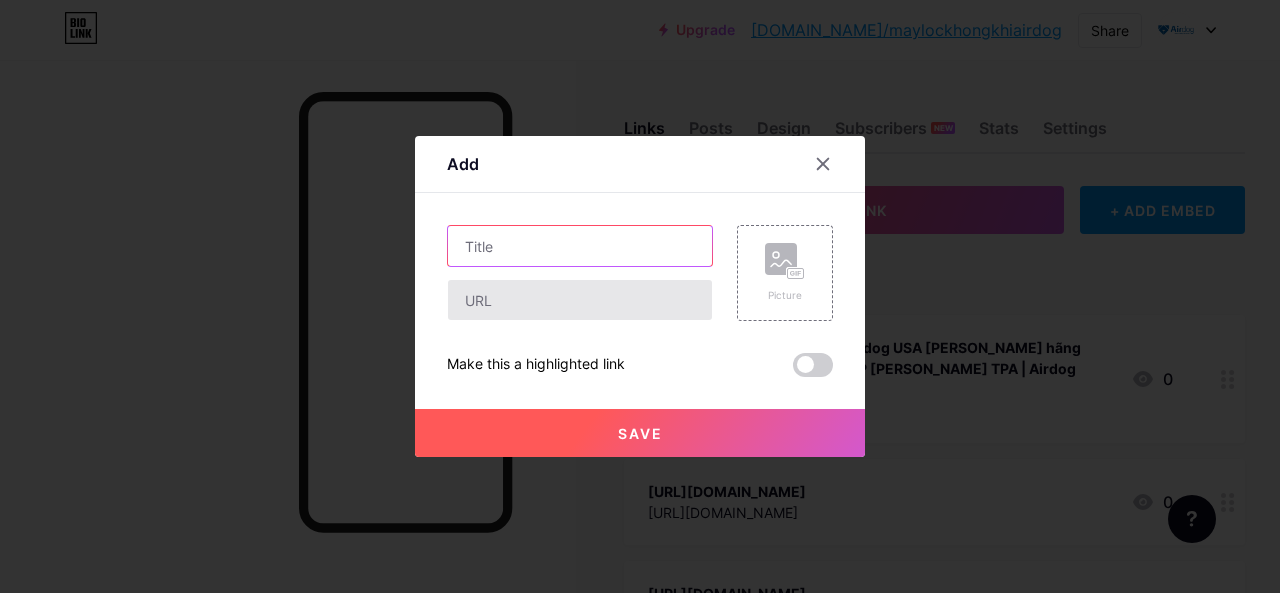 paste on "[URL][DOMAIN_NAME]" 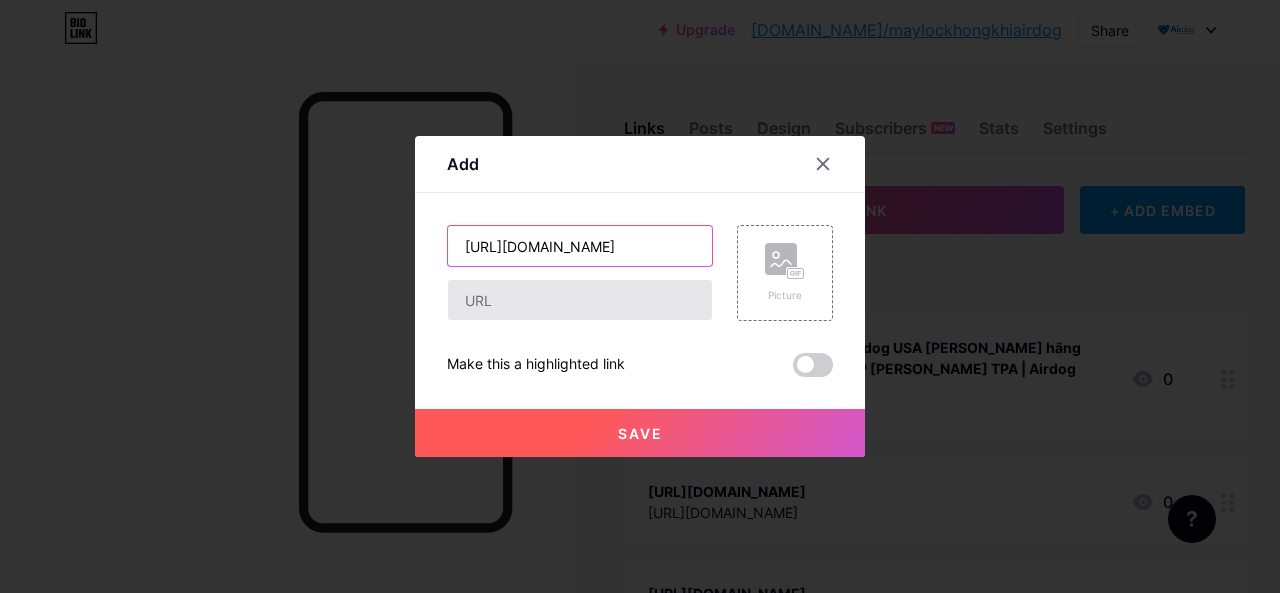 scroll, scrollTop: 0, scrollLeft: 66, axis: horizontal 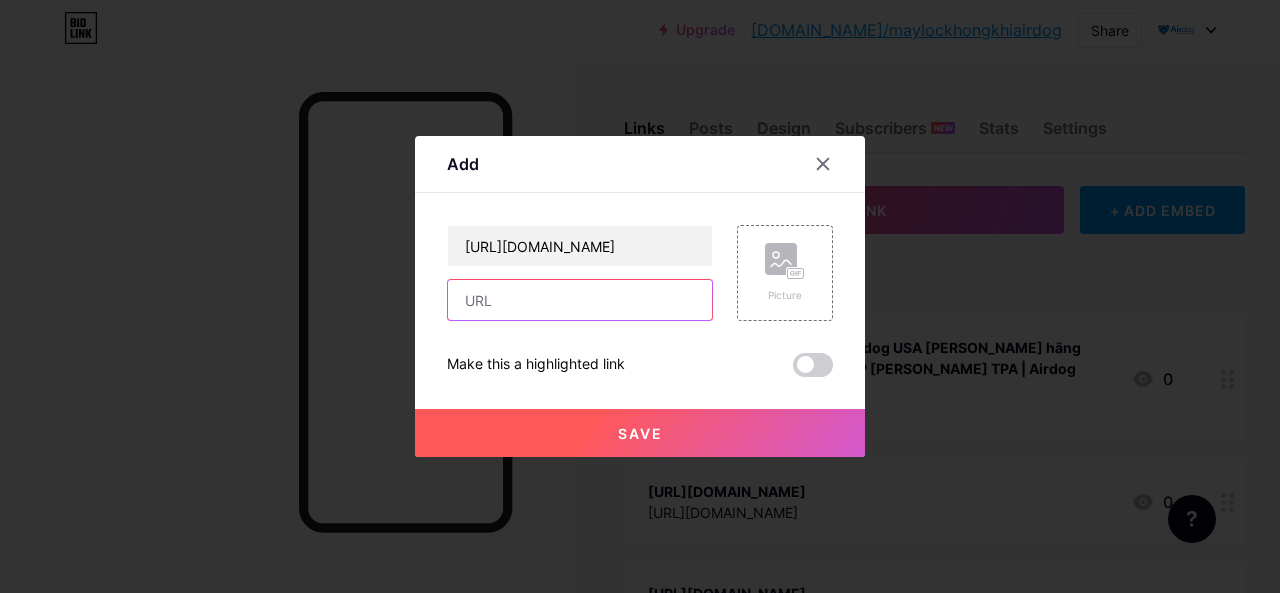 drag, startPoint x: 498, startPoint y: 307, endPoint x: 519, endPoint y: 325, distance: 27.658634 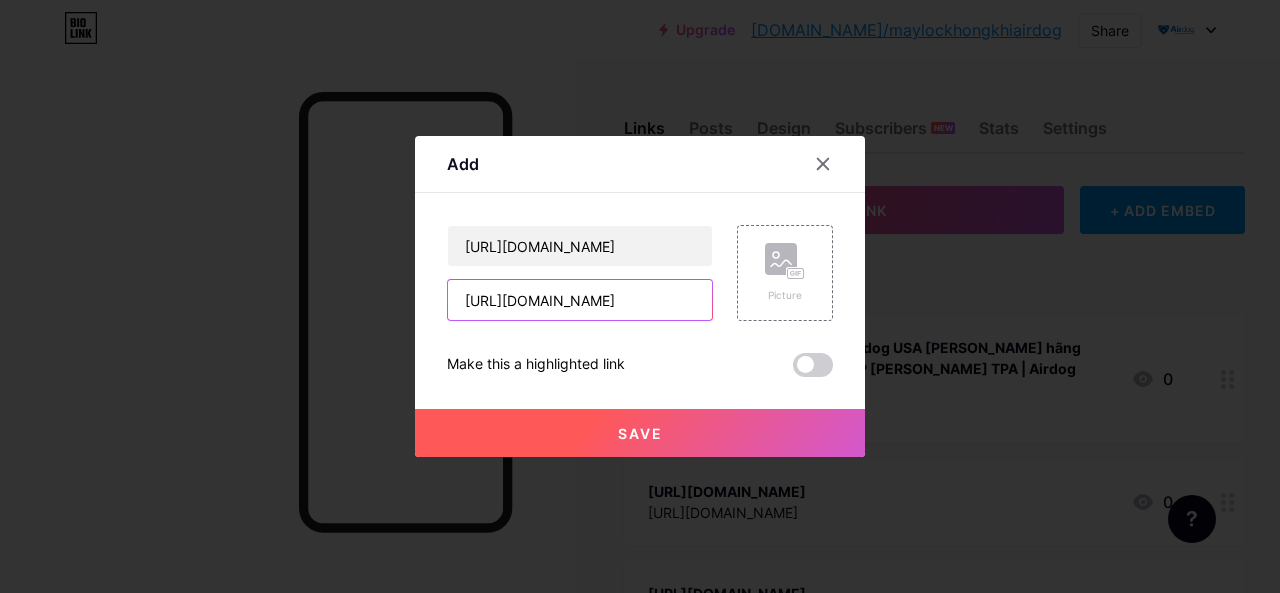 scroll, scrollTop: 0, scrollLeft: 66, axis: horizontal 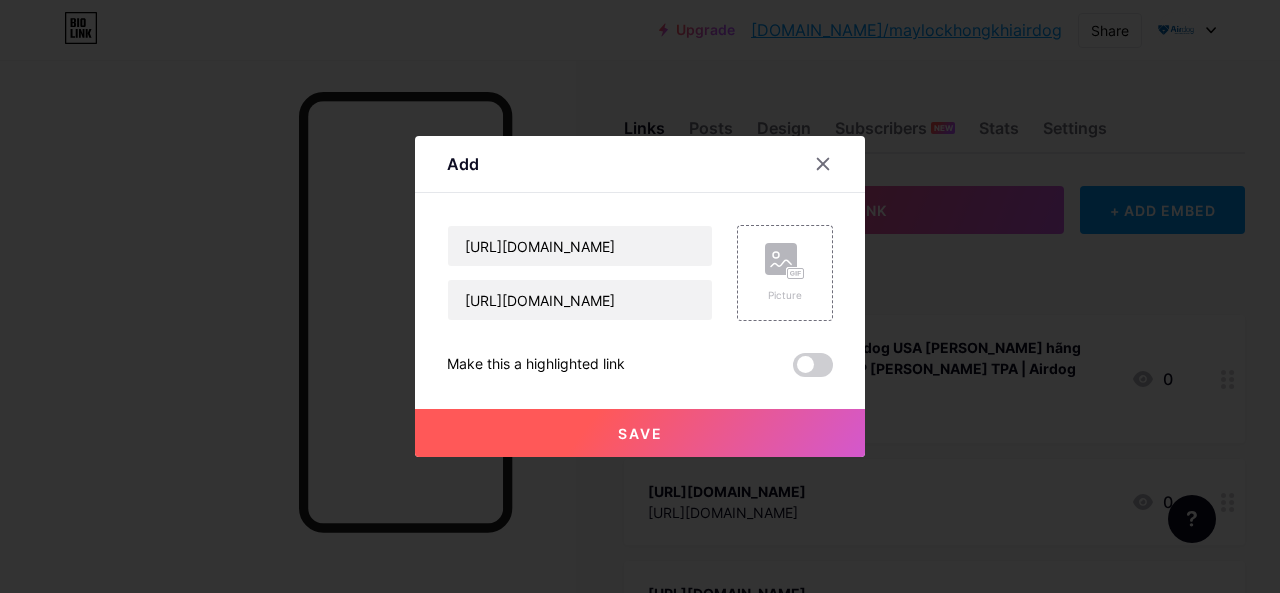 click on "Save" at bounding box center (640, 433) 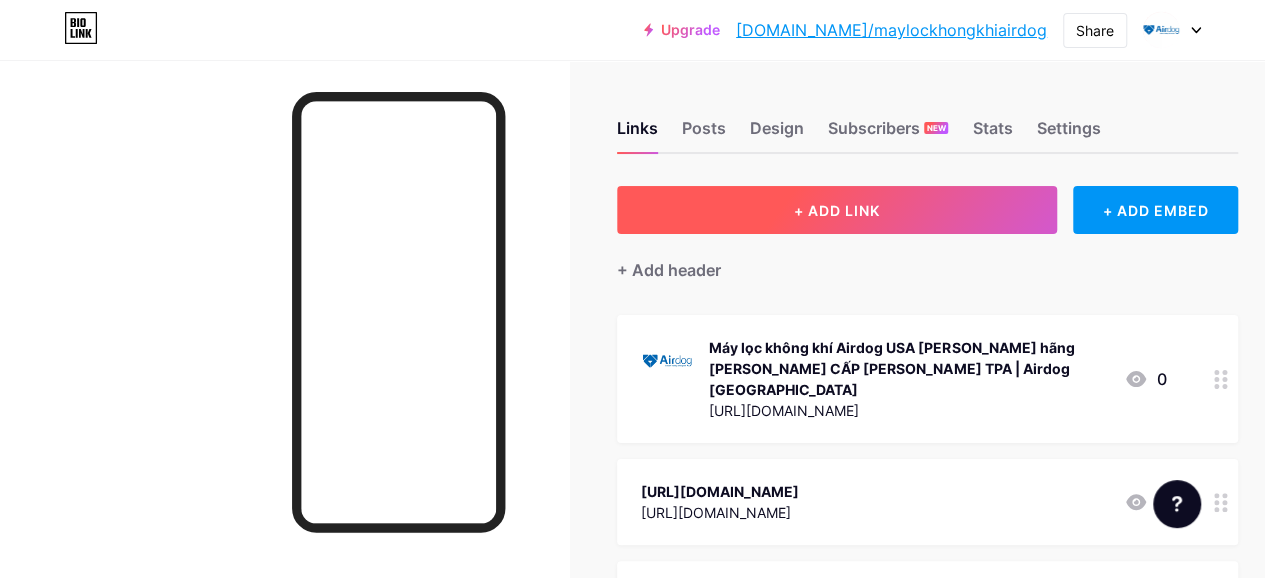 click on "+ ADD LINK" at bounding box center (837, 210) 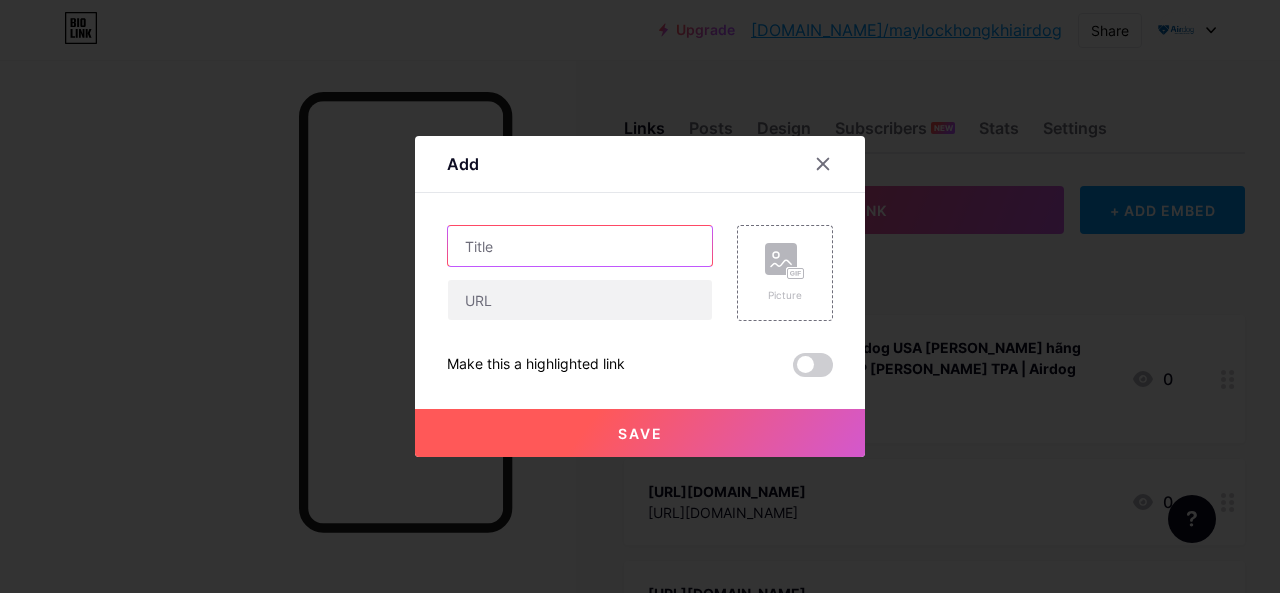 click at bounding box center (580, 246) 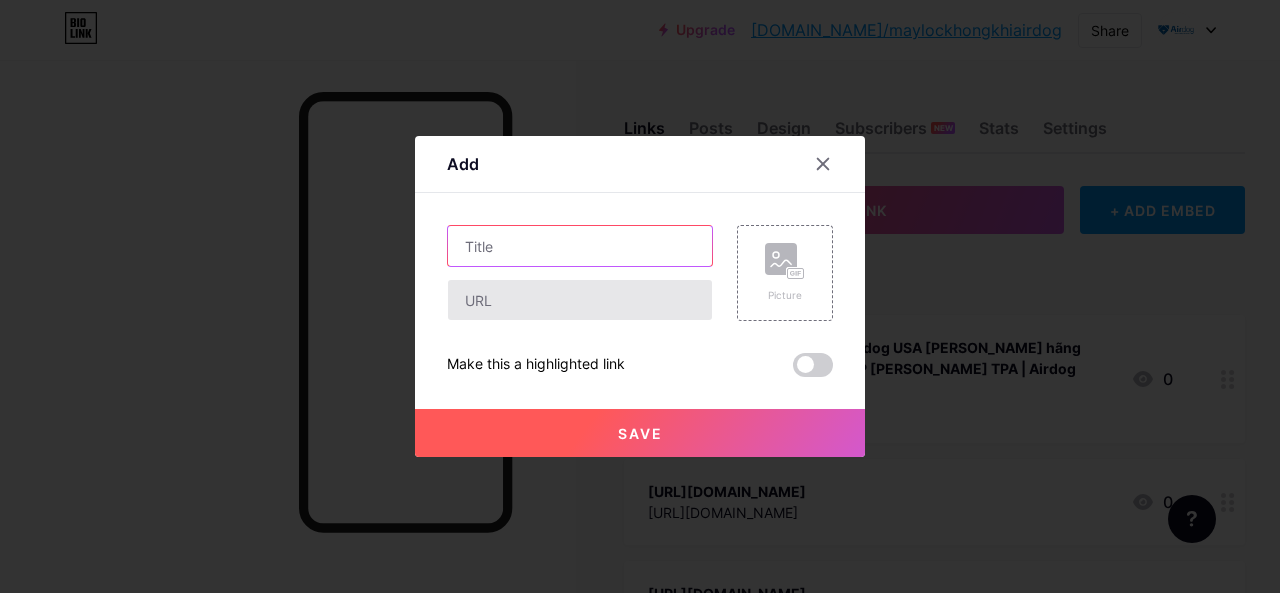 paste on "[URL][DOMAIN_NAME]" 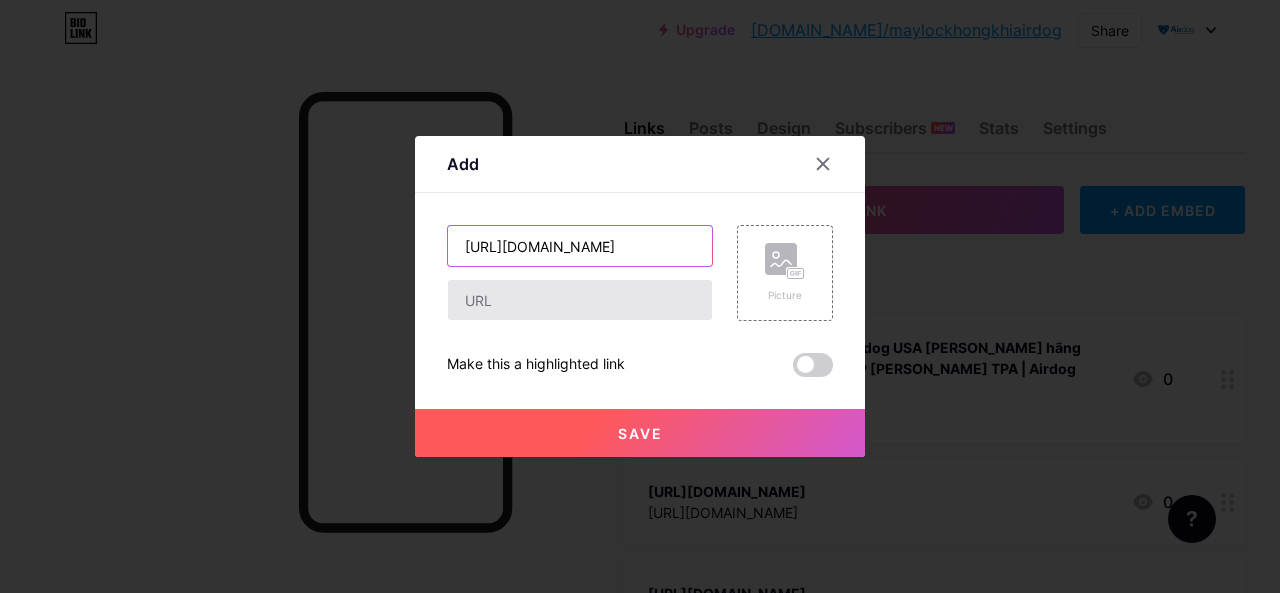scroll, scrollTop: 0, scrollLeft: 48, axis: horizontal 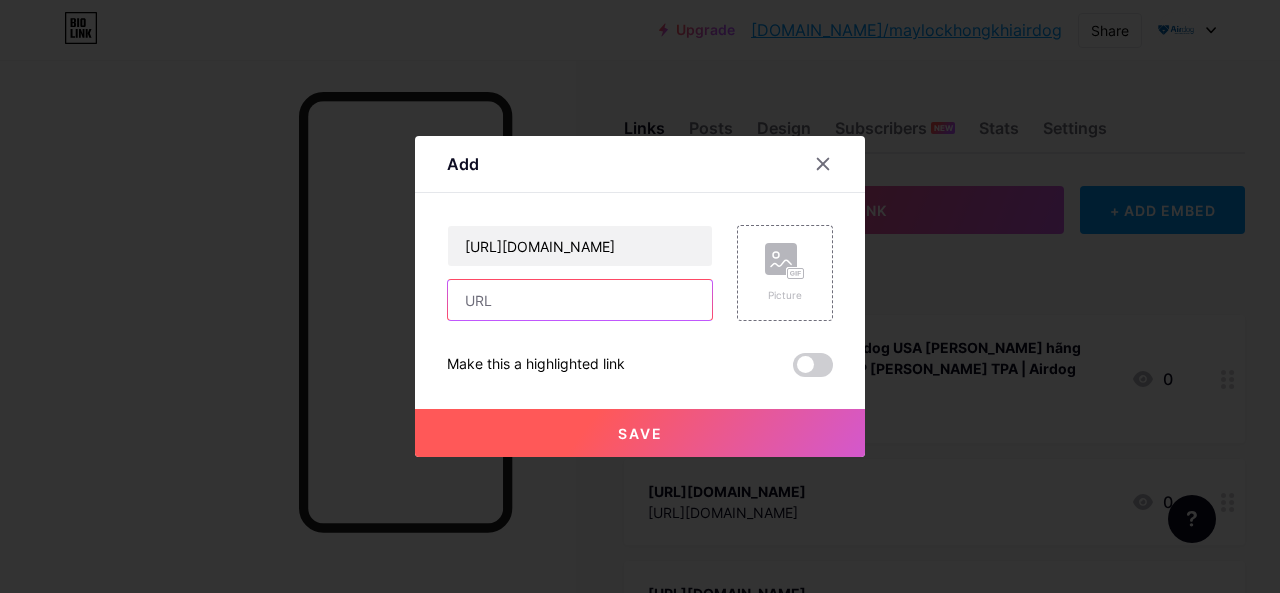 click at bounding box center [580, 300] 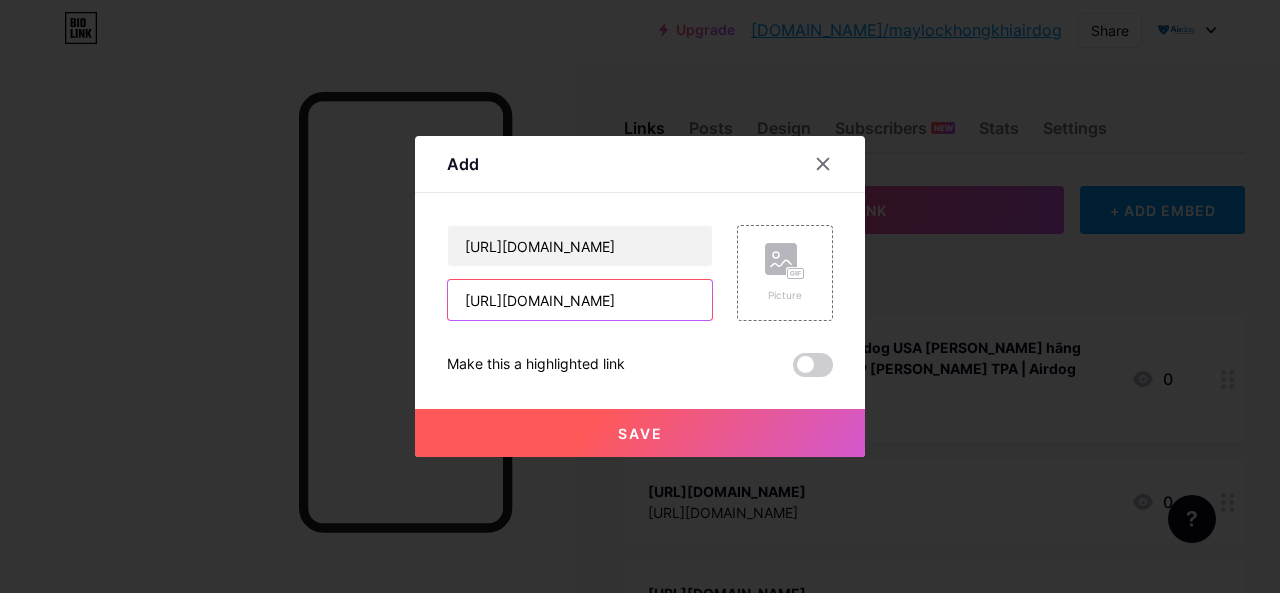 scroll, scrollTop: 0, scrollLeft: 48, axis: horizontal 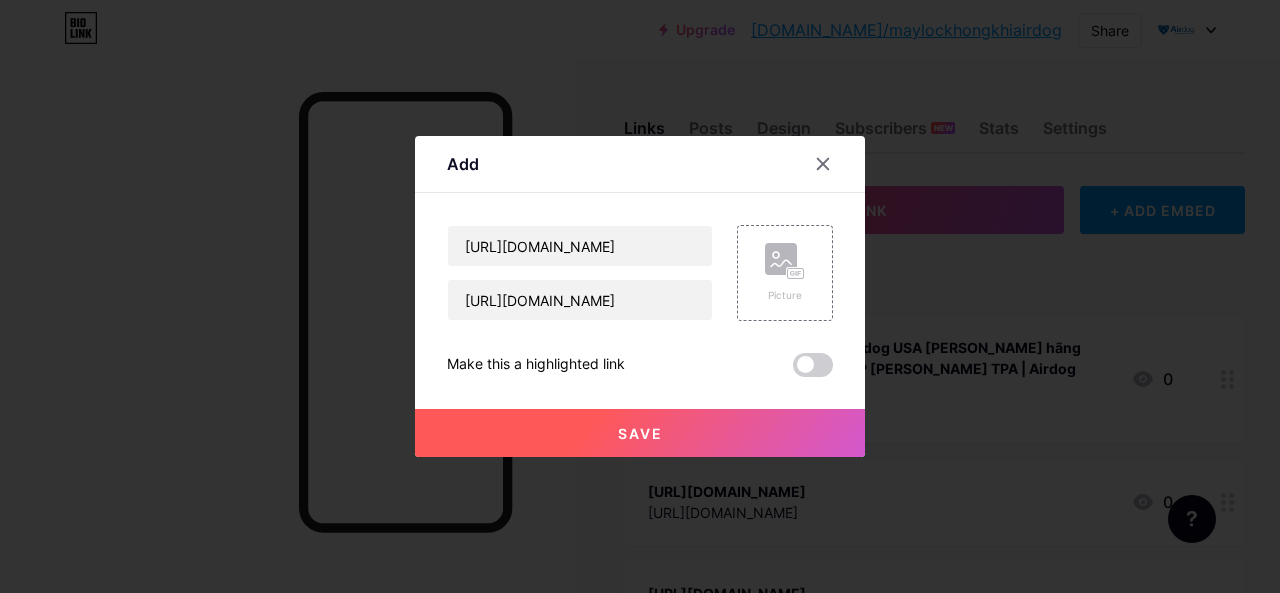 click on "Save" at bounding box center [640, 433] 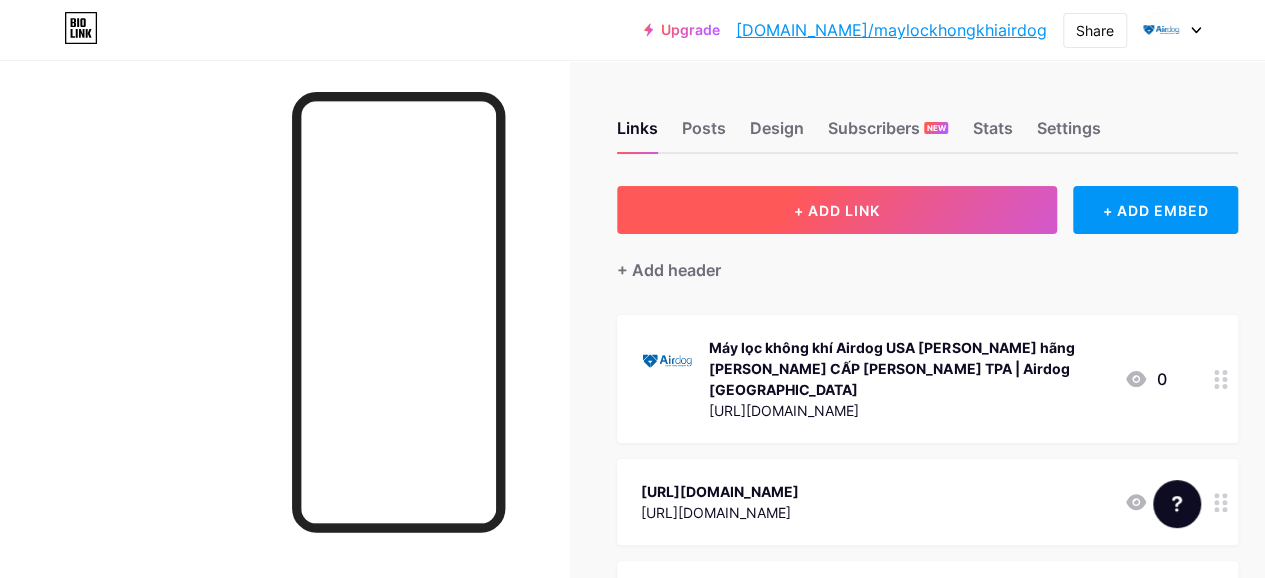 click on "+ ADD LINK" at bounding box center (837, 210) 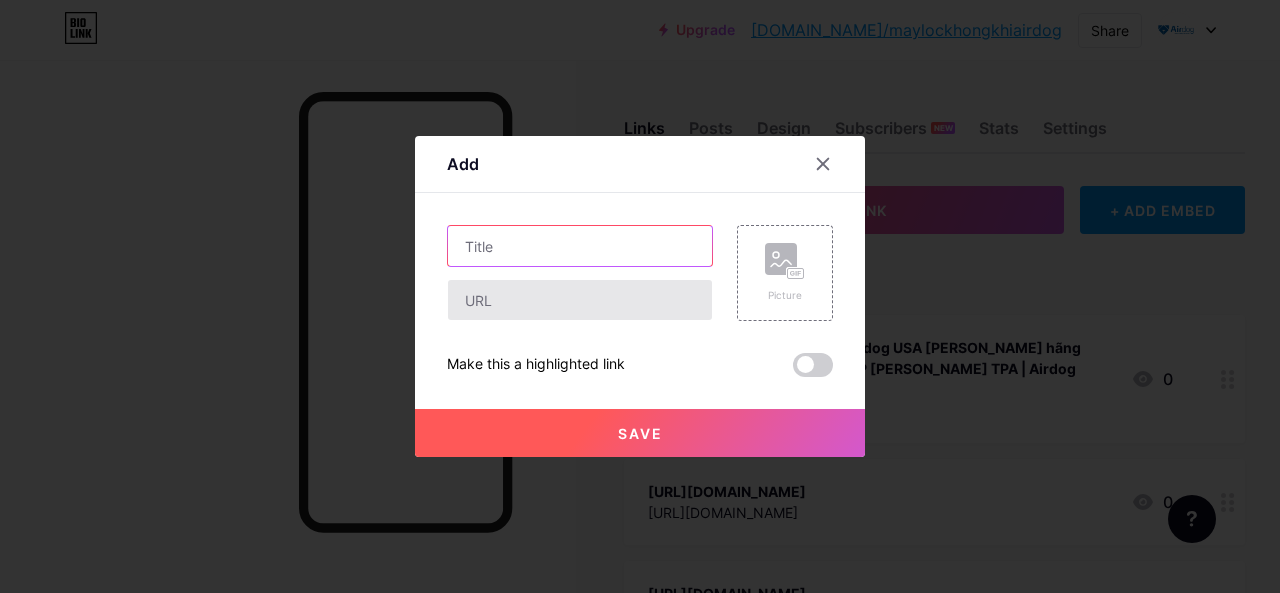 drag, startPoint x: 474, startPoint y: 259, endPoint x: 479, endPoint y: 287, distance: 28.442924 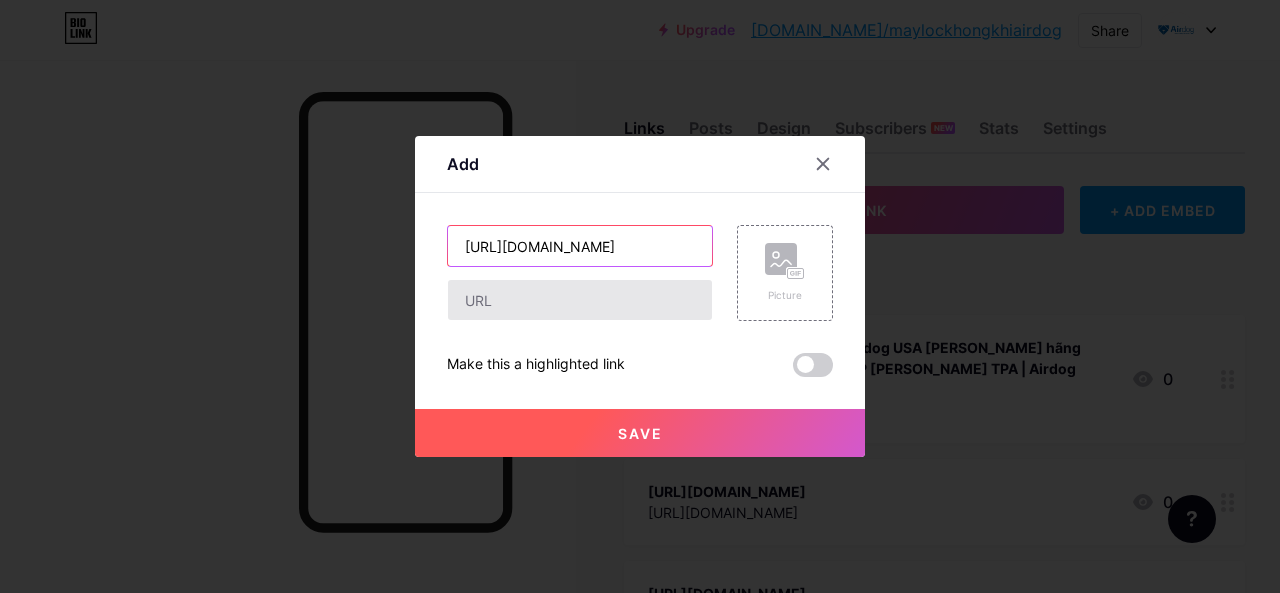 scroll, scrollTop: 0, scrollLeft: 80, axis: horizontal 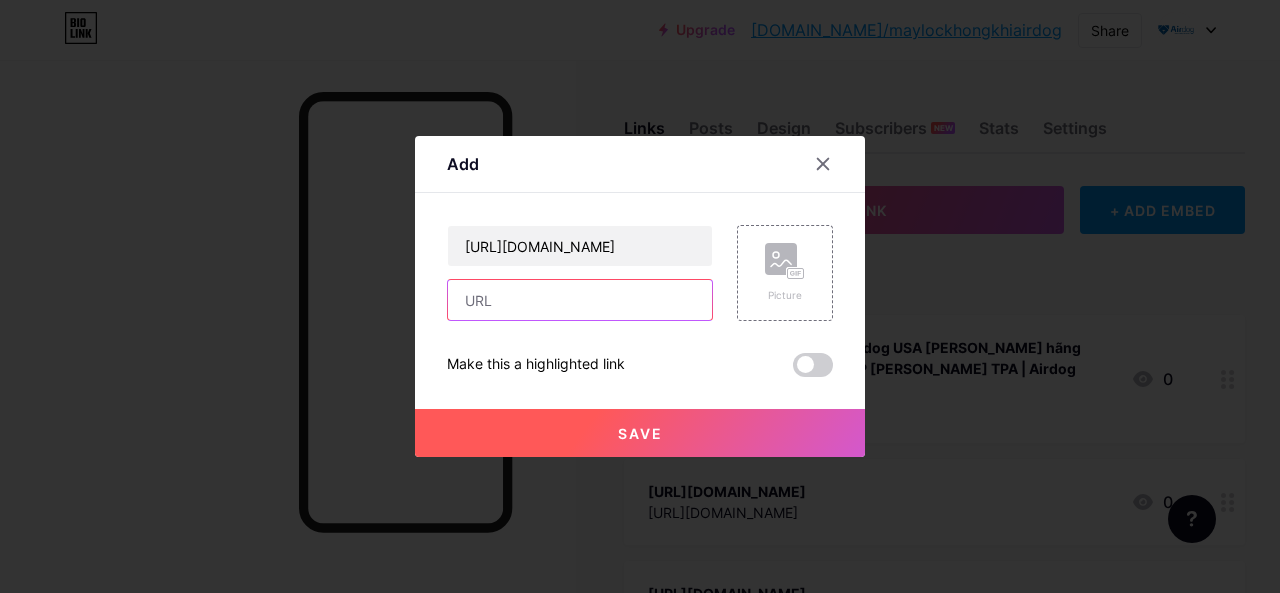 click at bounding box center [580, 300] 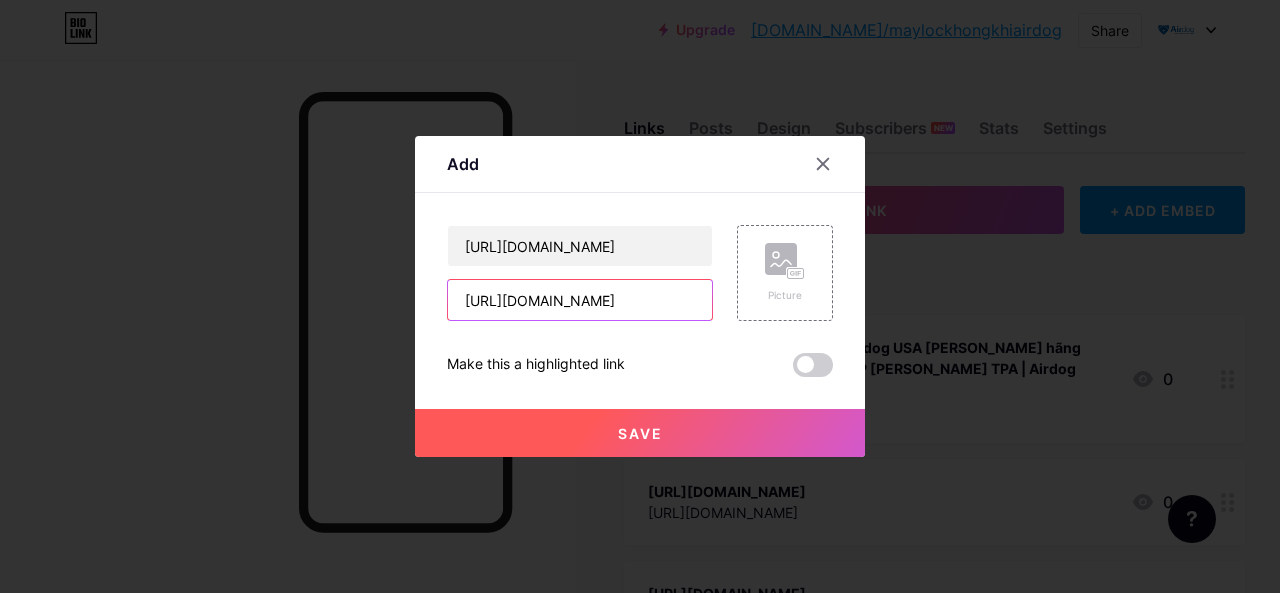 scroll, scrollTop: 0, scrollLeft: 80, axis: horizontal 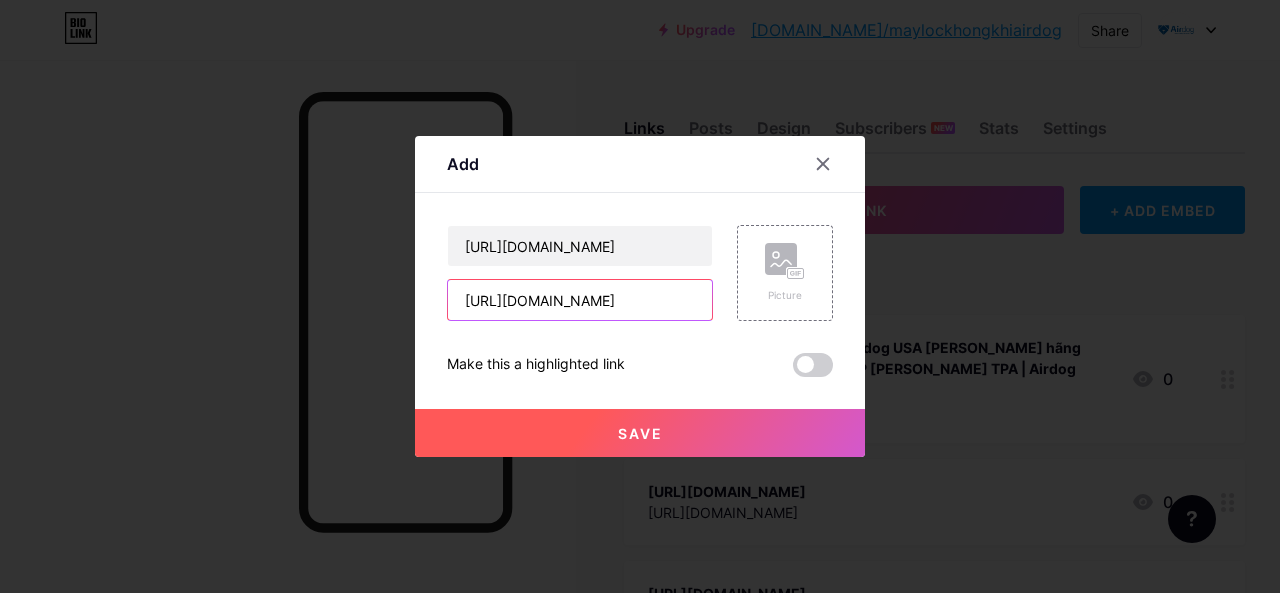 type on "[URL][DOMAIN_NAME]" 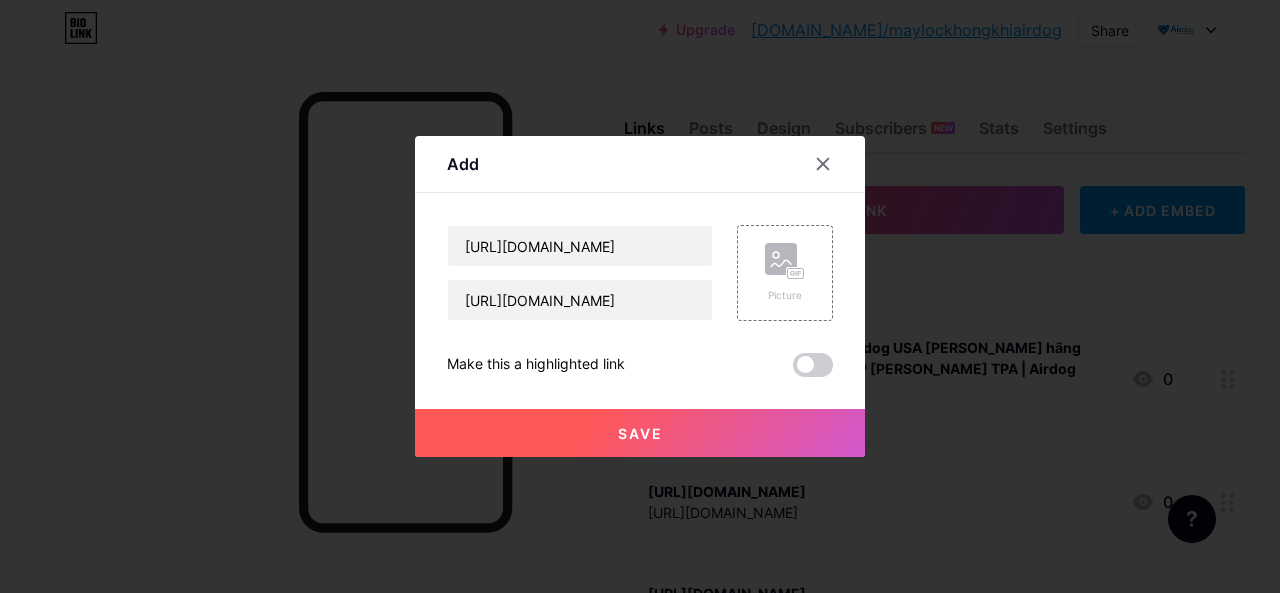click on "Save" at bounding box center [640, 433] 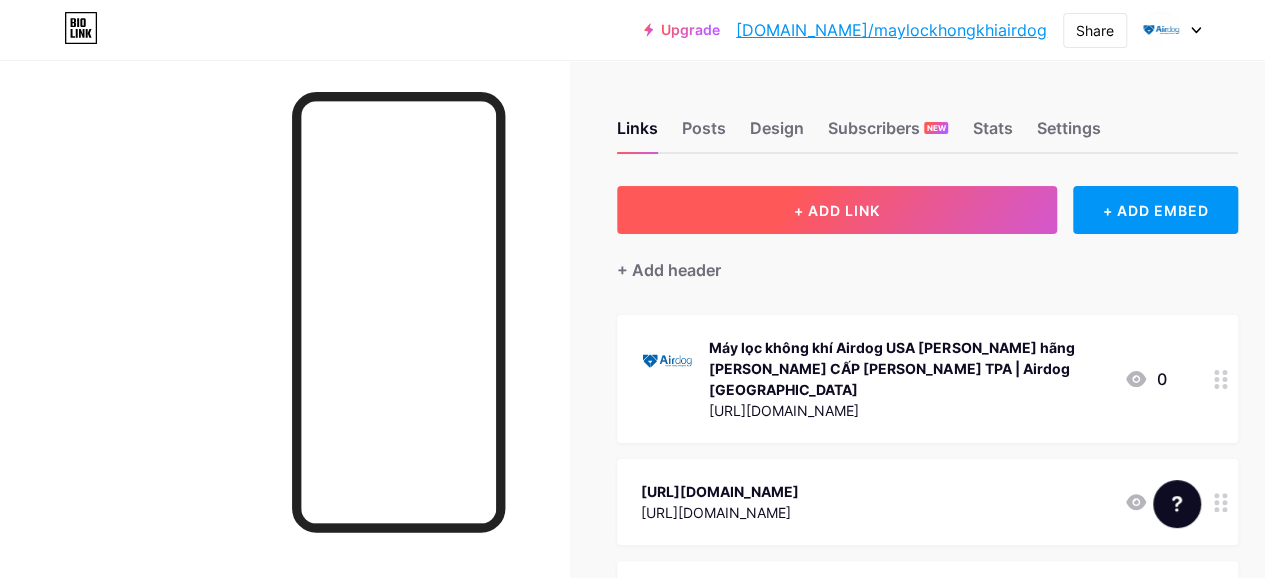 click on "+ ADD LINK" at bounding box center [837, 210] 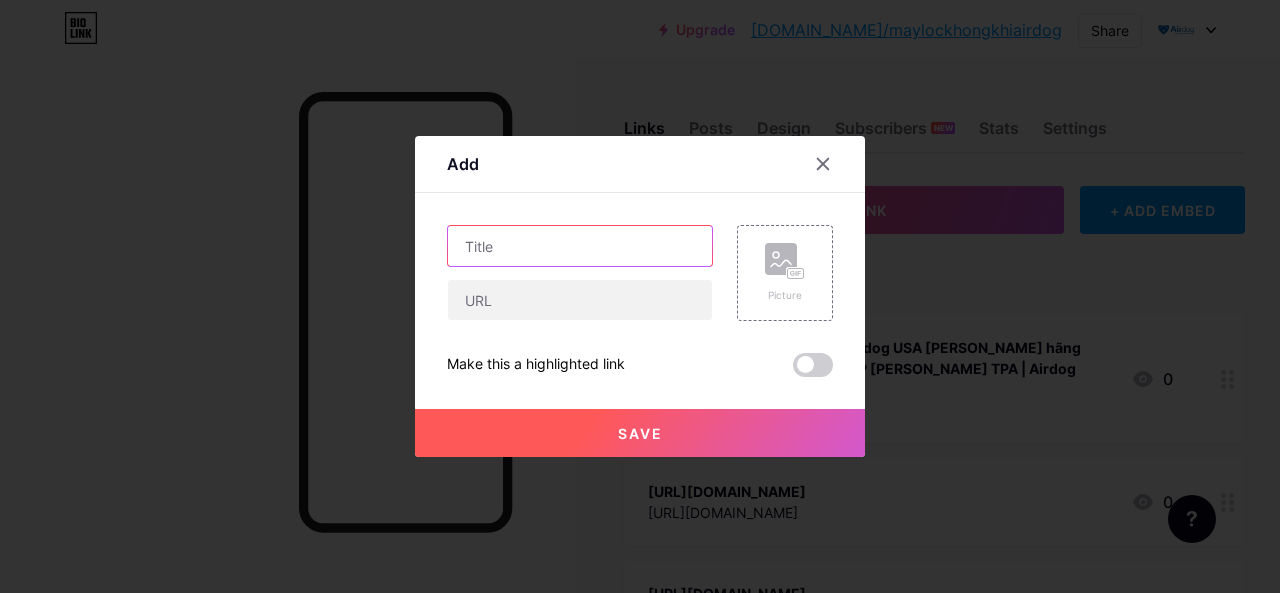 click at bounding box center (580, 246) 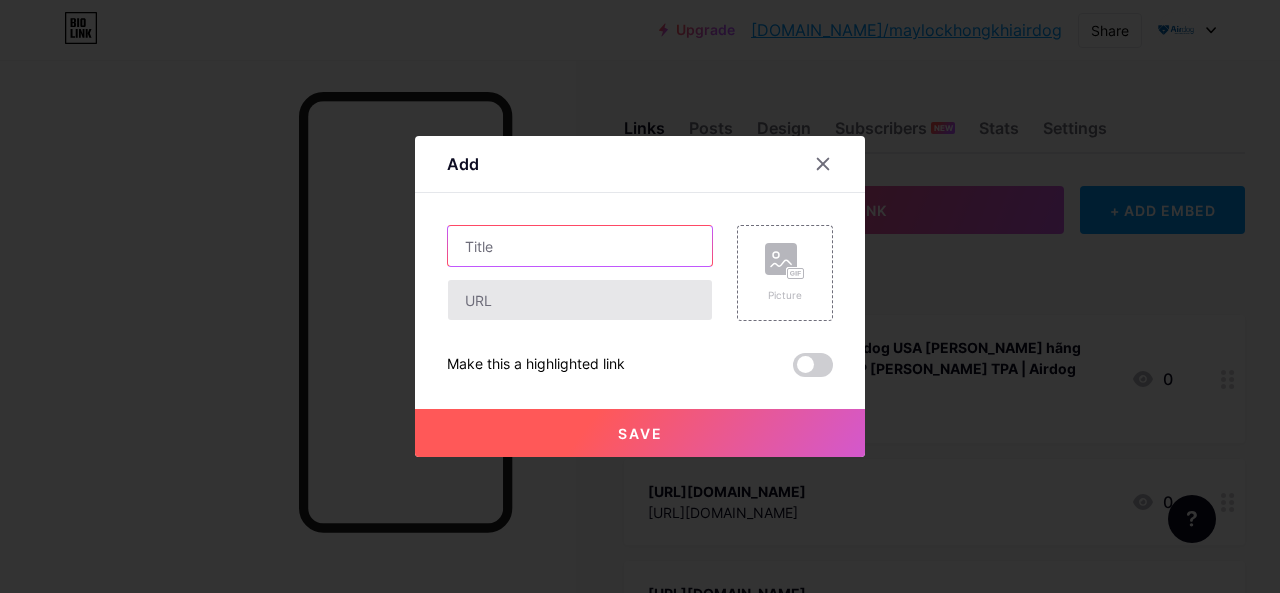 paste on "[URL][DOMAIN_NAME]" 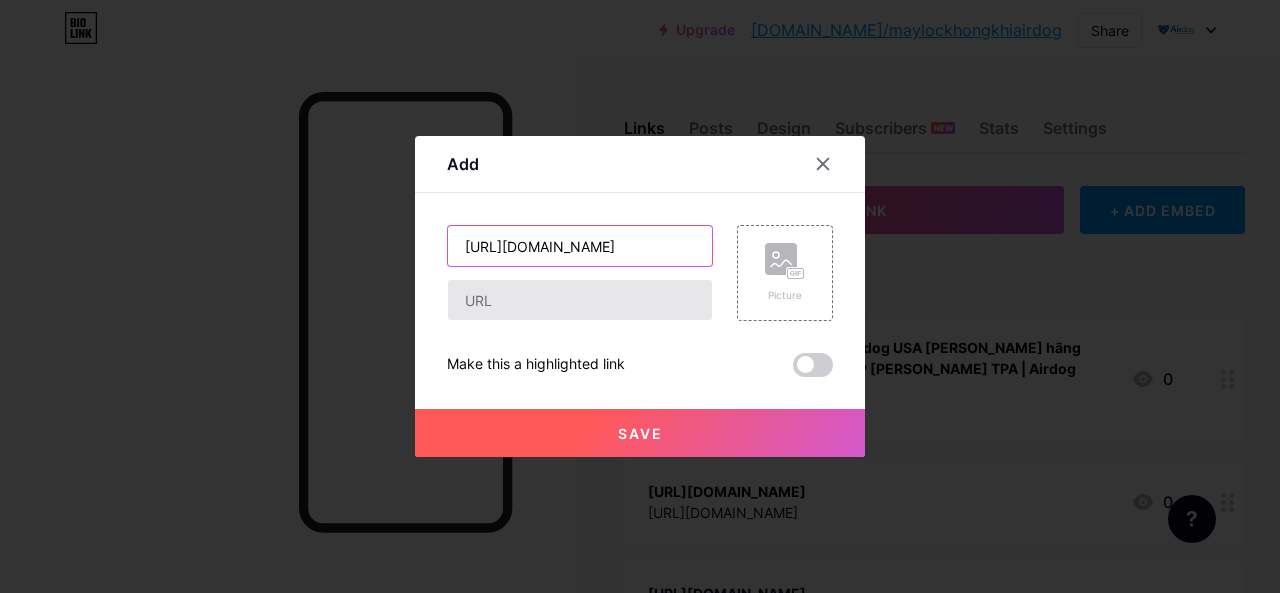 scroll, scrollTop: 0, scrollLeft: 202, axis: horizontal 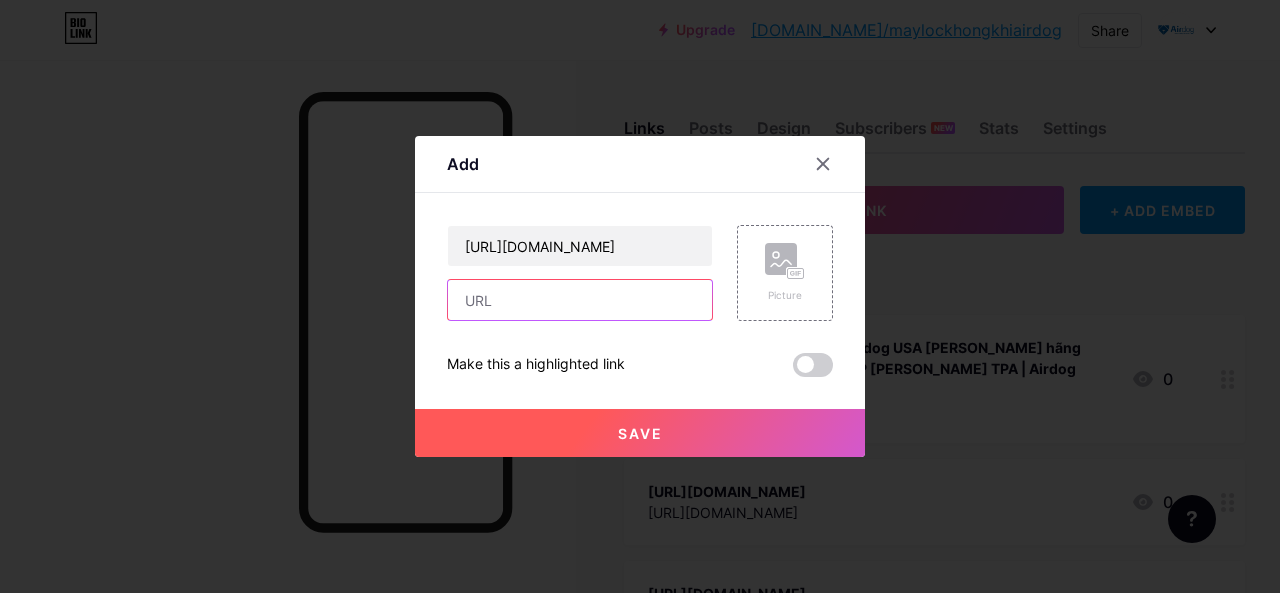 click at bounding box center [580, 300] 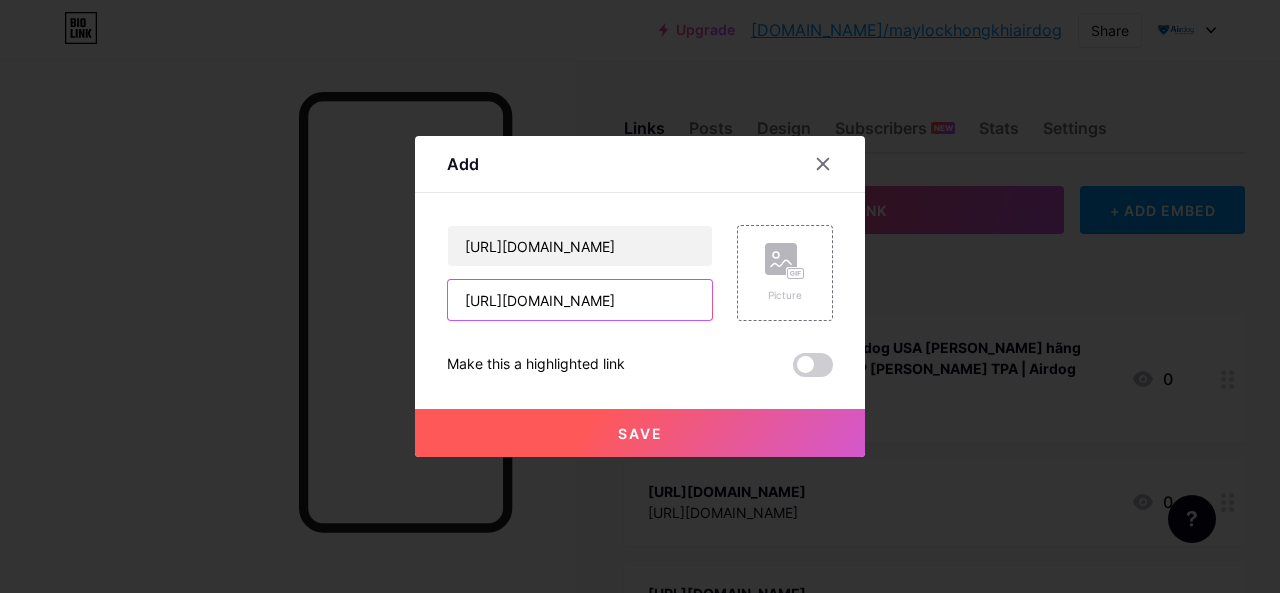 scroll, scrollTop: 0, scrollLeft: 202, axis: horizontal 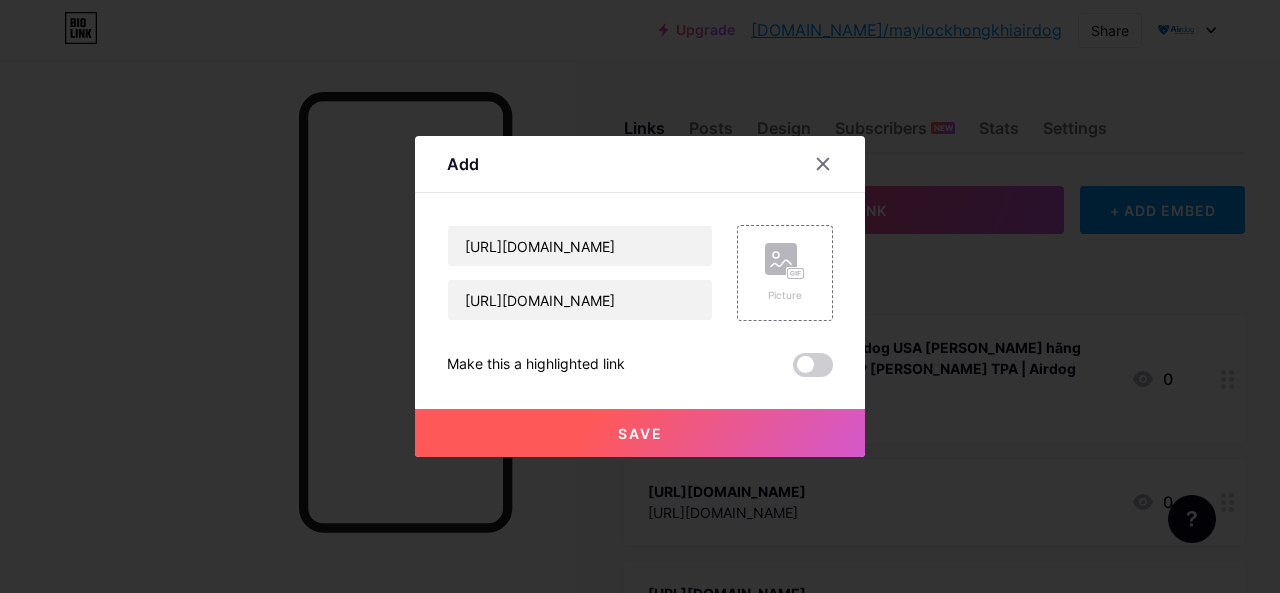 click on "Save" at bounding box center (640, 433) 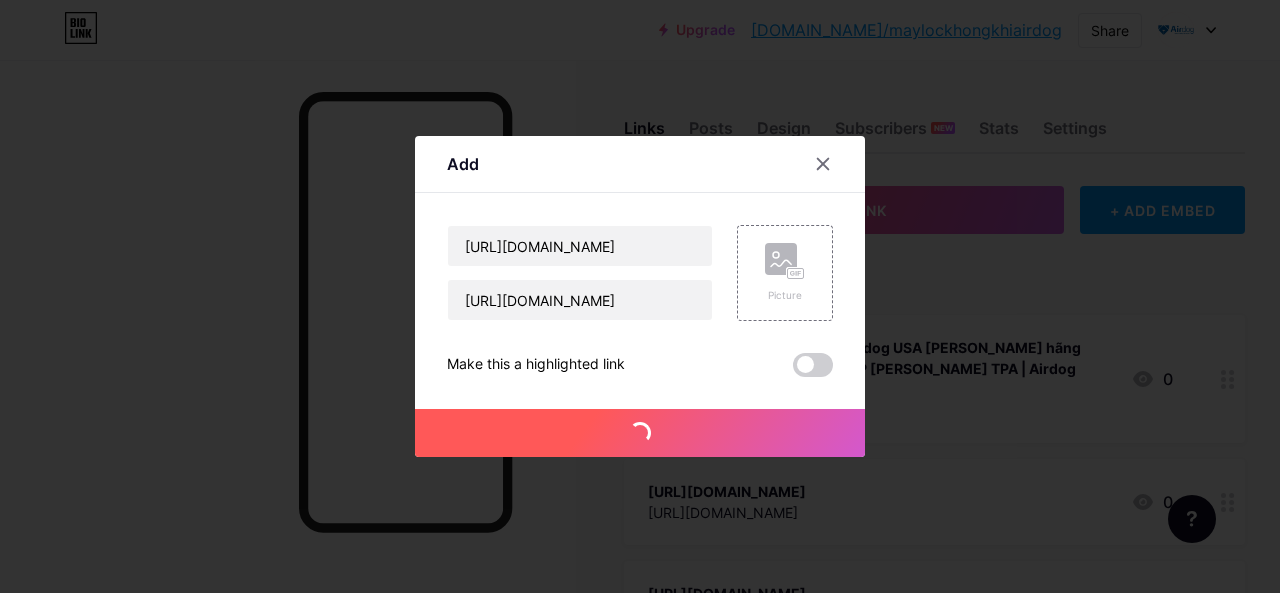 type 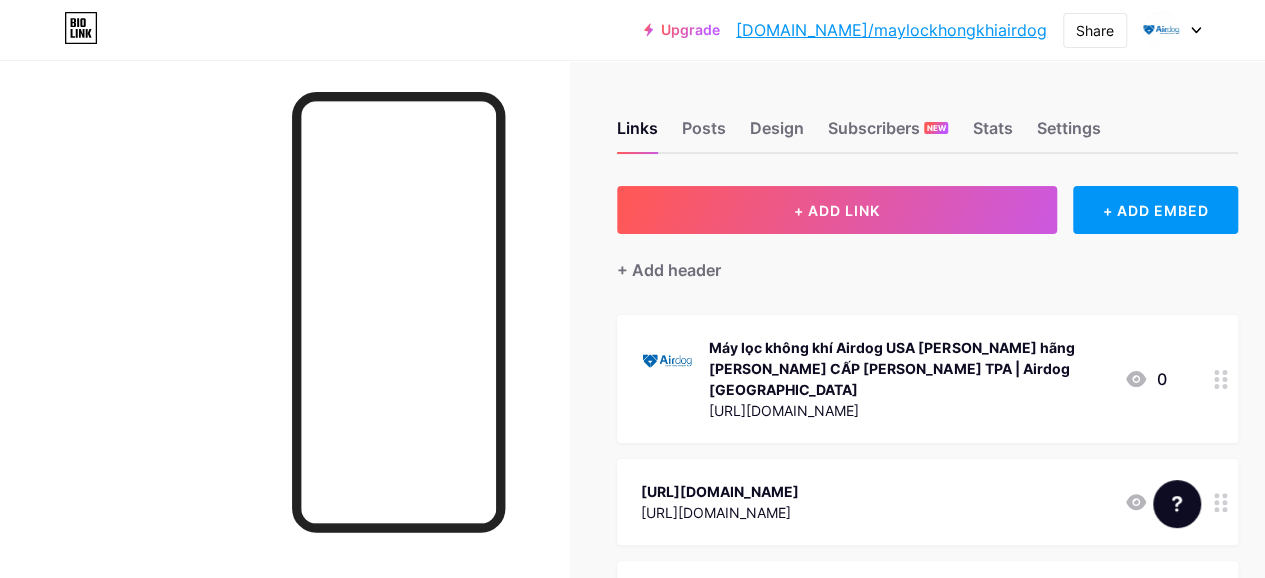 drag, startPoint x: 427, startPoint y: 53, endPoint x: 508, endPoint y: 68, distance: 82.37718 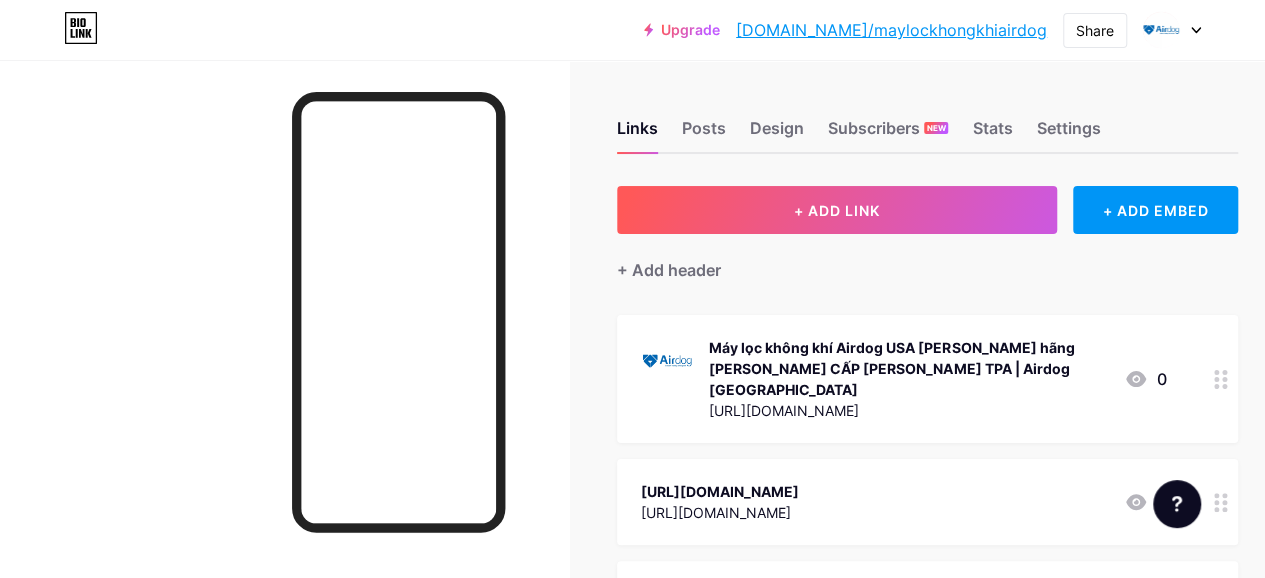 click on "Upgrade   [DOMAIN_NAME]/mayloc...   [DOMAIN_NAME]/maylockhongkhiairdog   Share               Switch accounts     maylockhongkhiairdog   [DOMAIN_NAME]/maylockhongkhiairdog       + Add a new page        Account settings   Logout" at bounding box center (632, 30) 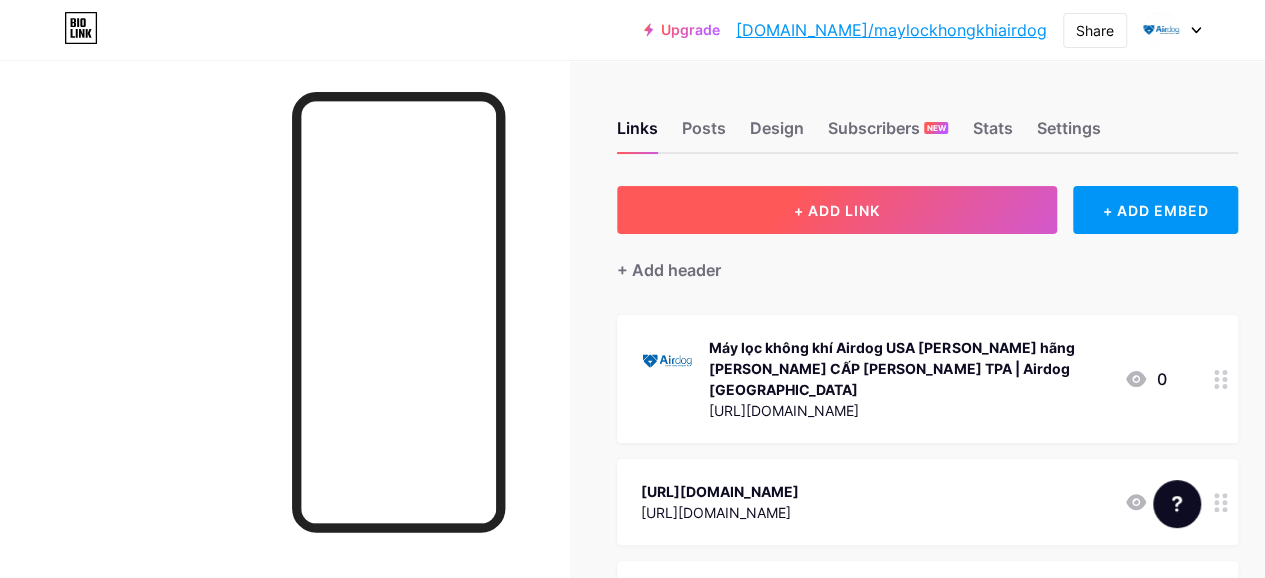click on "+ ADD LINK" at bounding box center [837, 210] 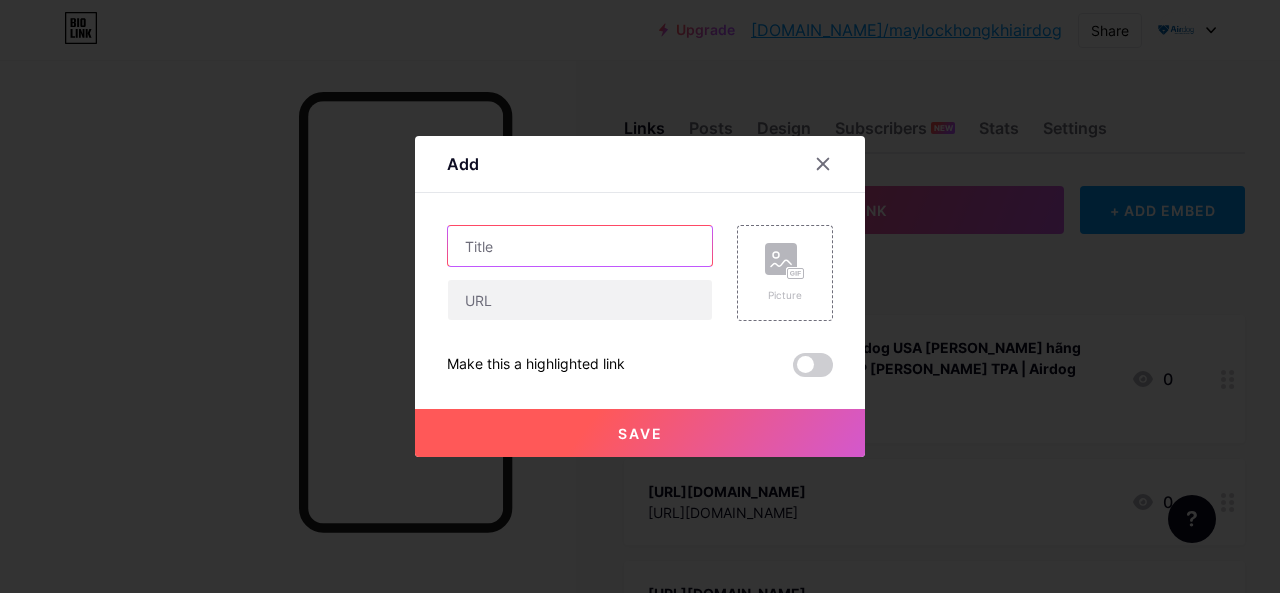 click at bounding box center (580, 246) 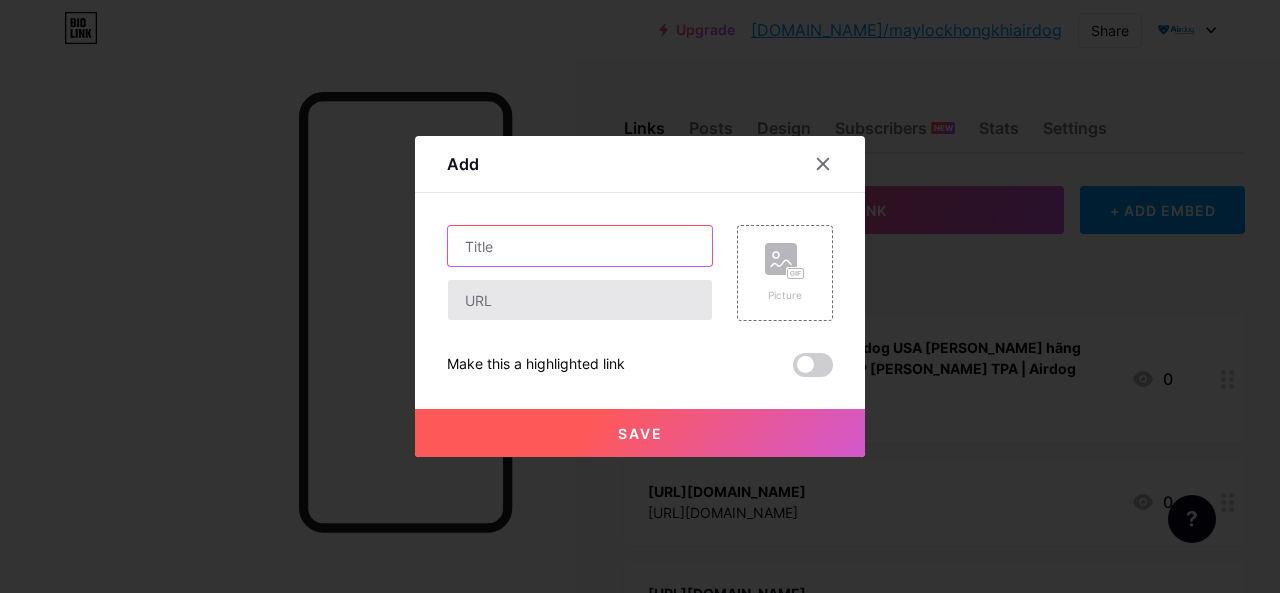paste on "[URL][DOMAIN_NAME]" 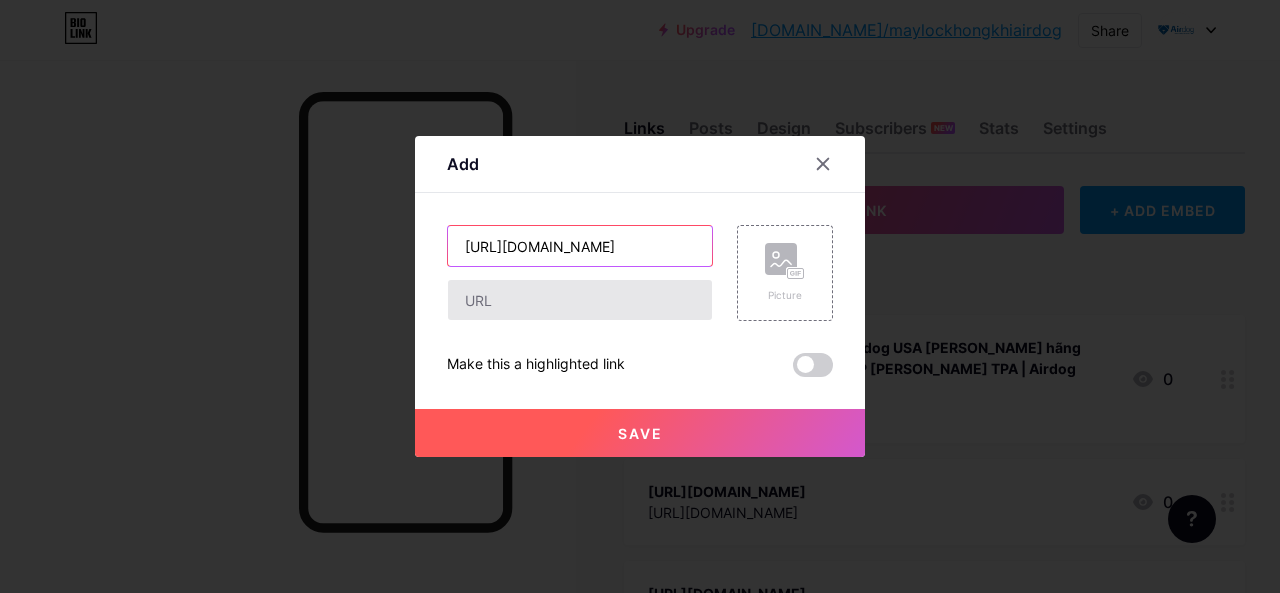 scroll, scrollTop: 0, scrollLeft: 78, axis: horizontal 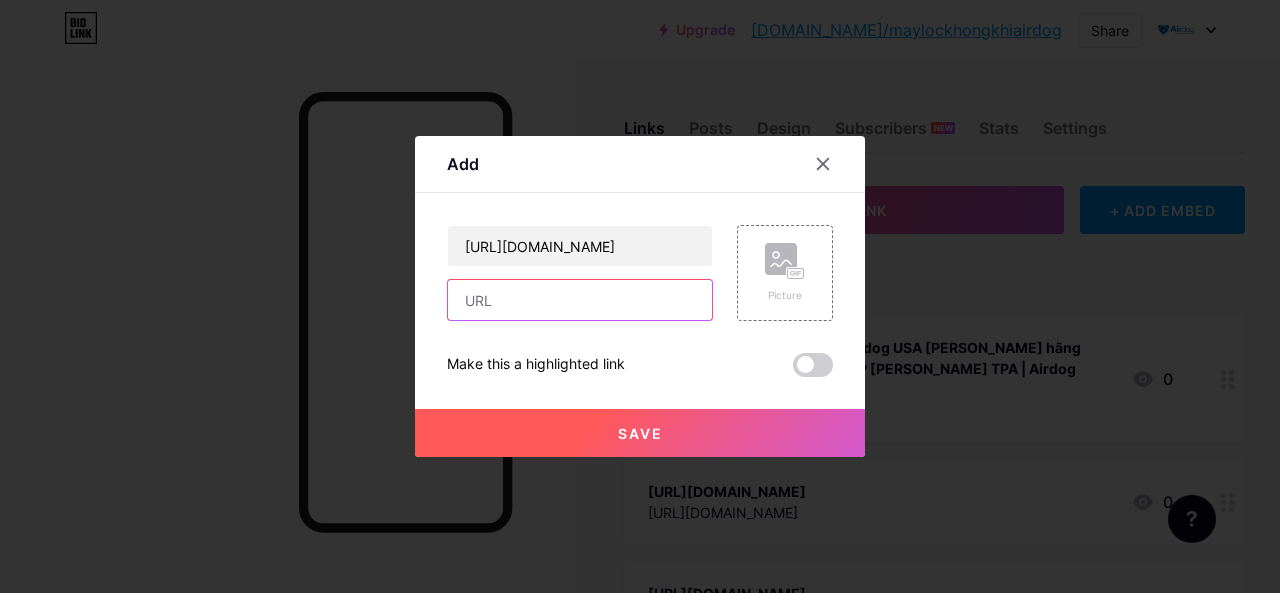 click at bounding box center (580, 300) 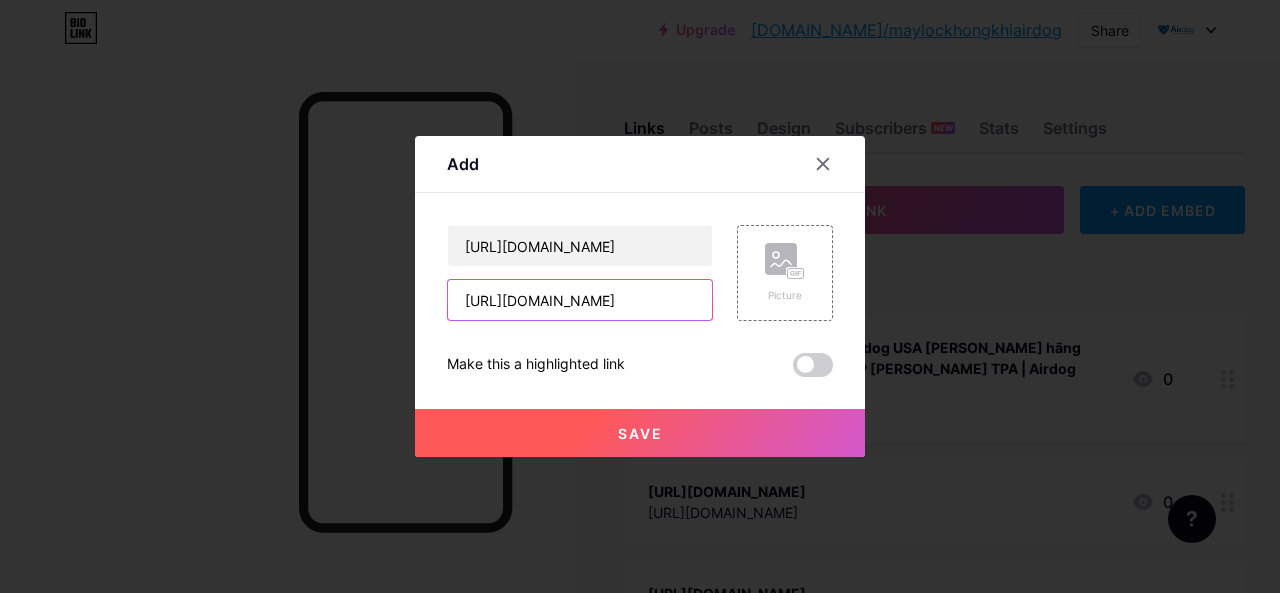 scroll, scrollTop: 0, scrollLeft: 78, axis: horizontal 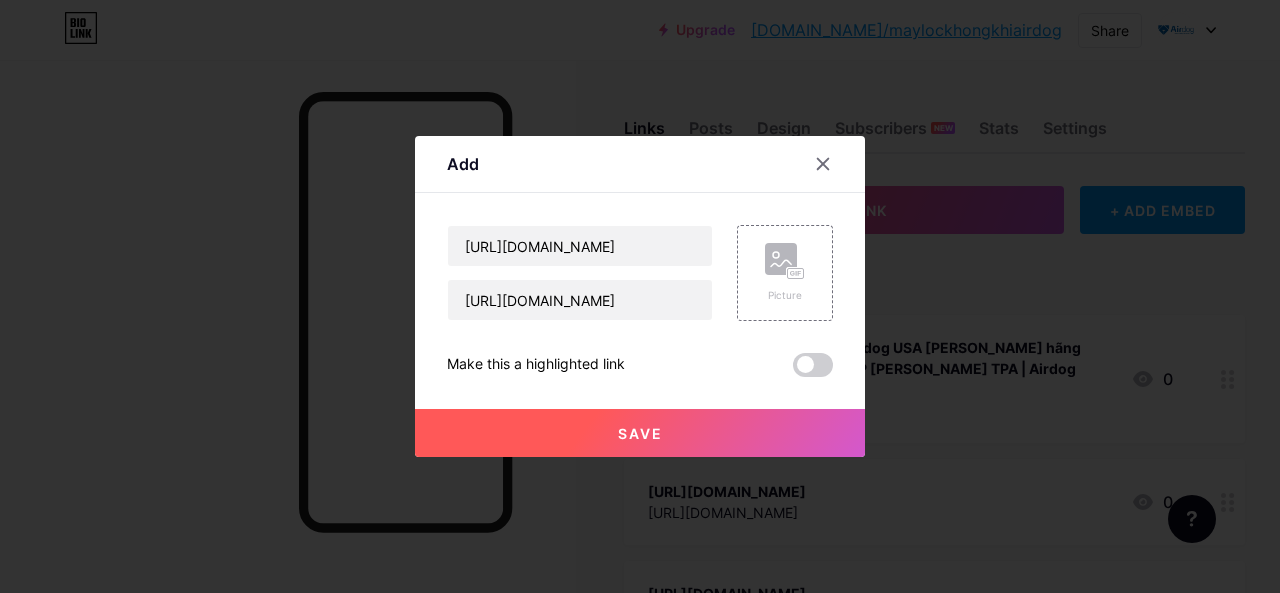 click on "Save" at bounding box center (640, 433) 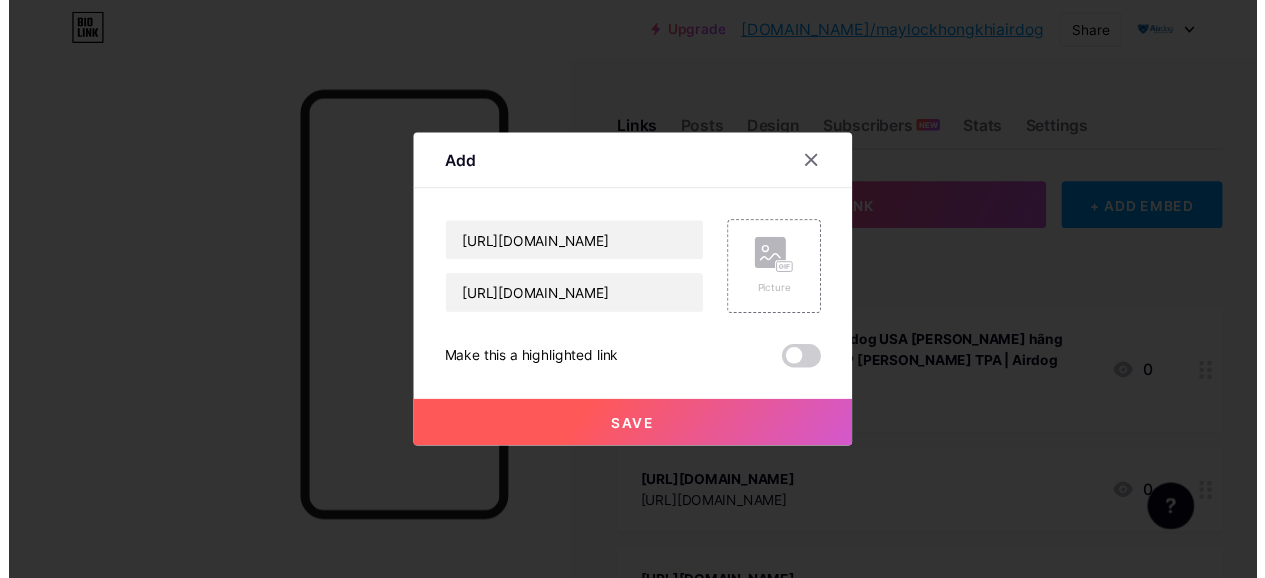 scroll, scrollTop: 0, scrollLeft: 0, axis: both 